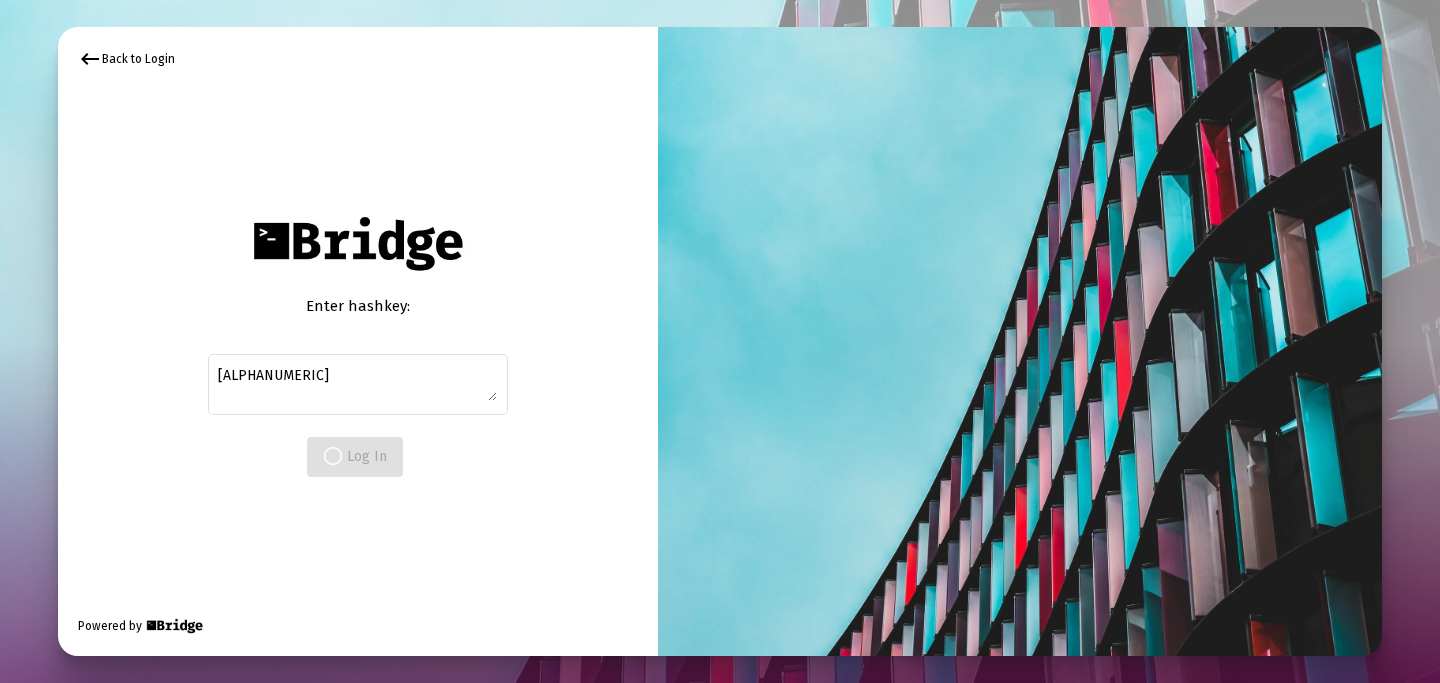 scroll, scrollTop: 0, scrollLeft: 0, axis: both 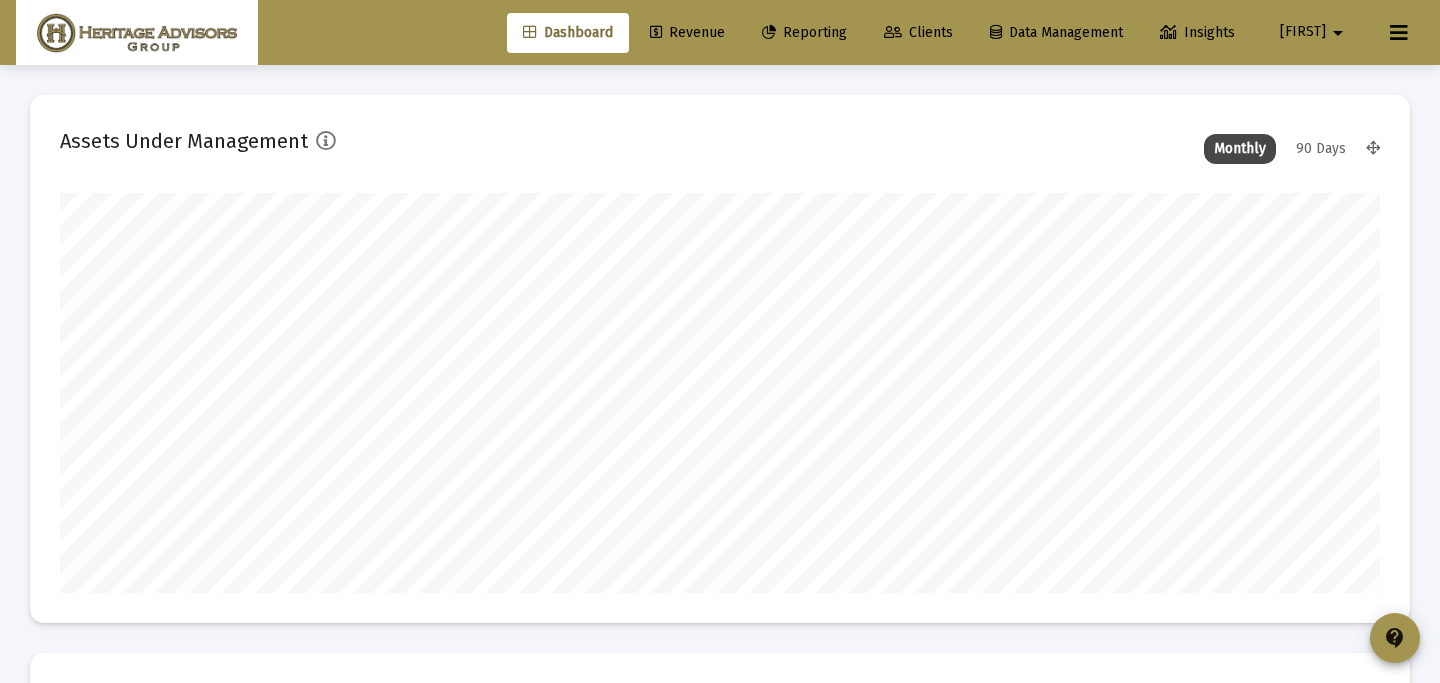 click on "Clients" at bounding box center [918, 33] 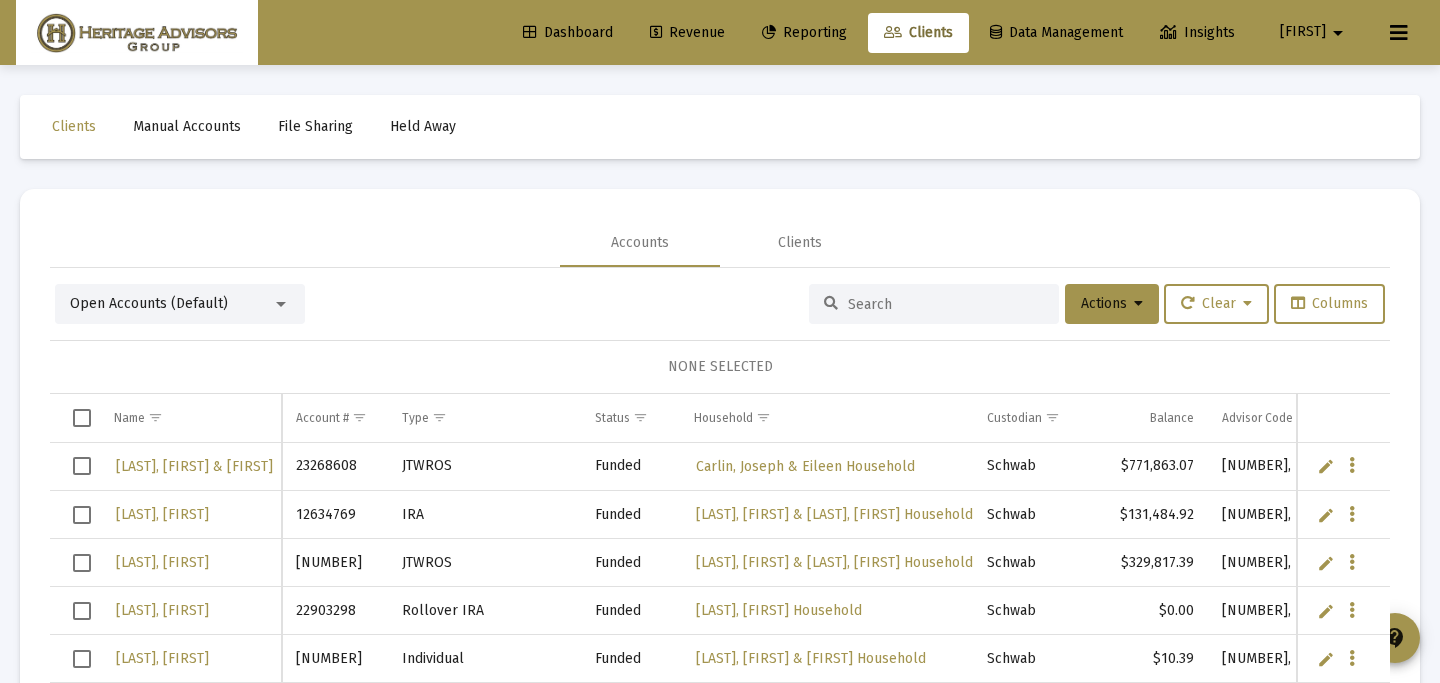 click on "Open Accounts (Default)" at bounding box center (171, 304) 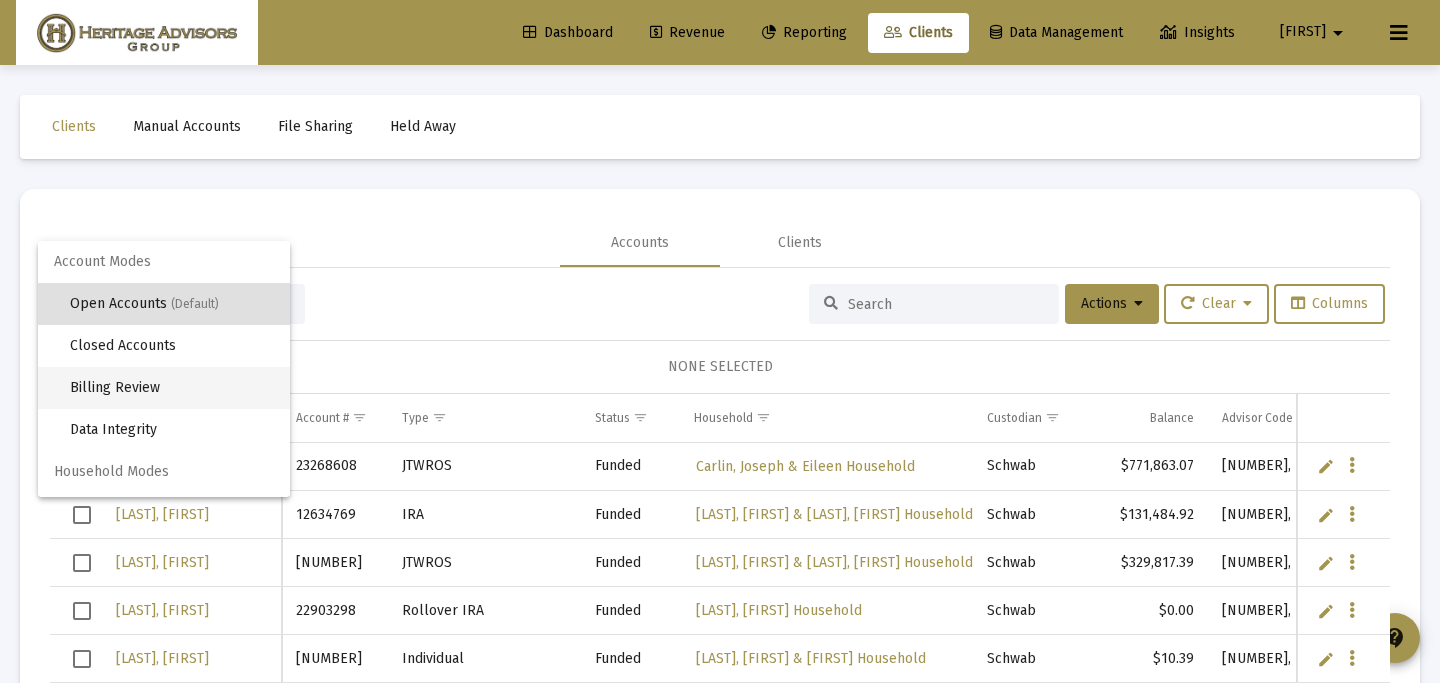 scroll, scrollTop: 38, scrollLeft: 0, axis: vertical 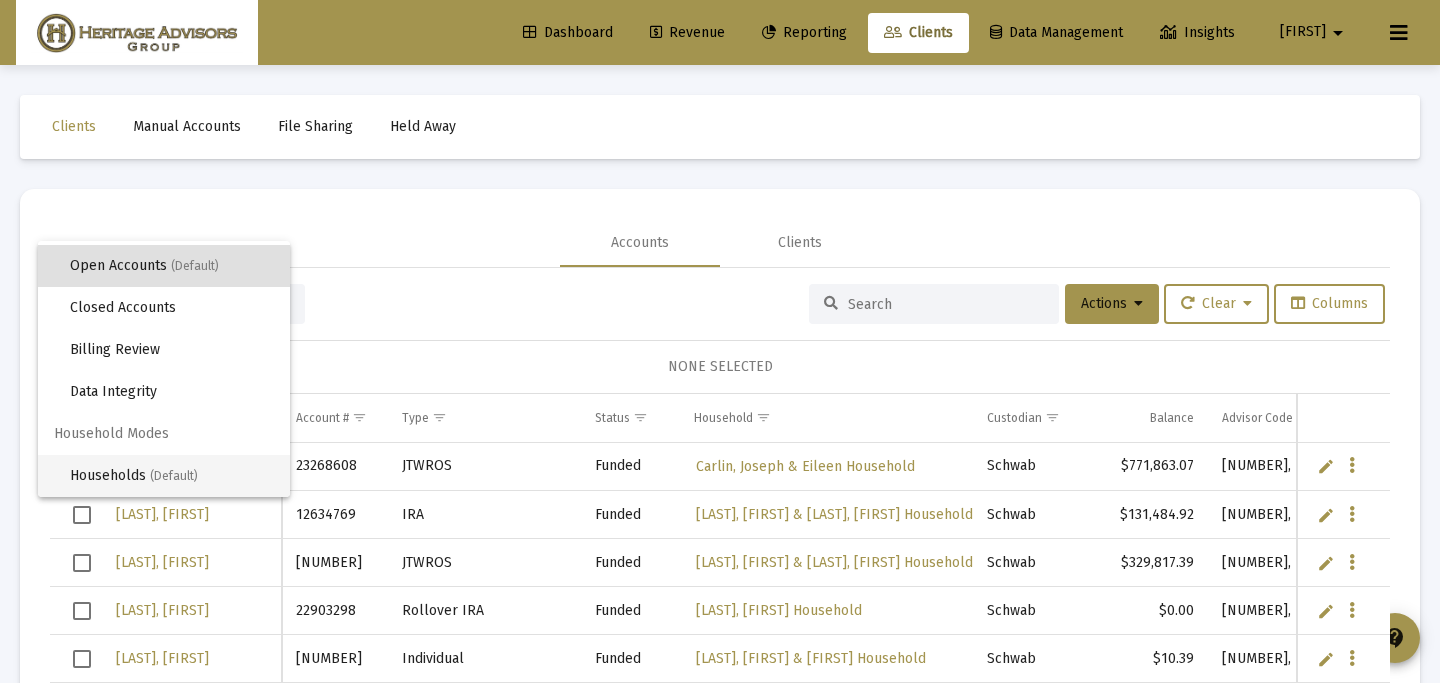 click on "Households  (Default)" at bounding box center (172, 476) 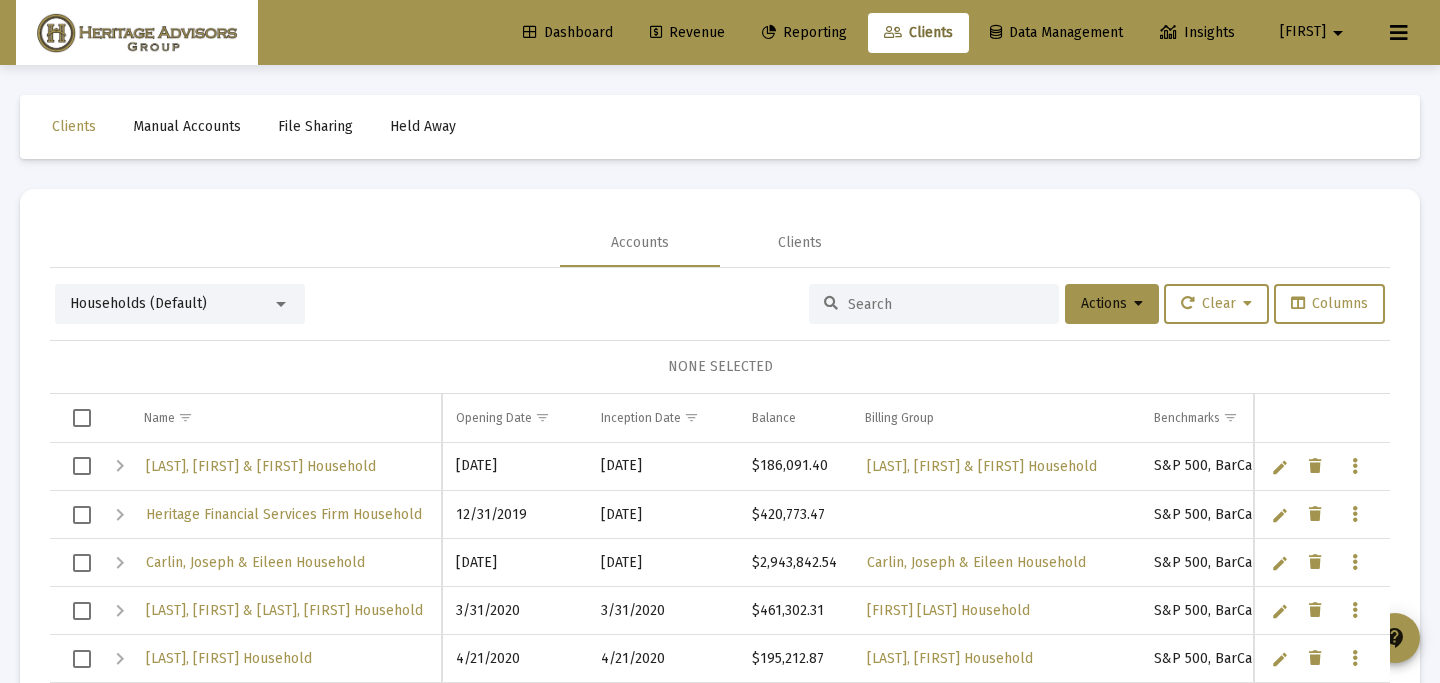click at bounding box center (946, 304) 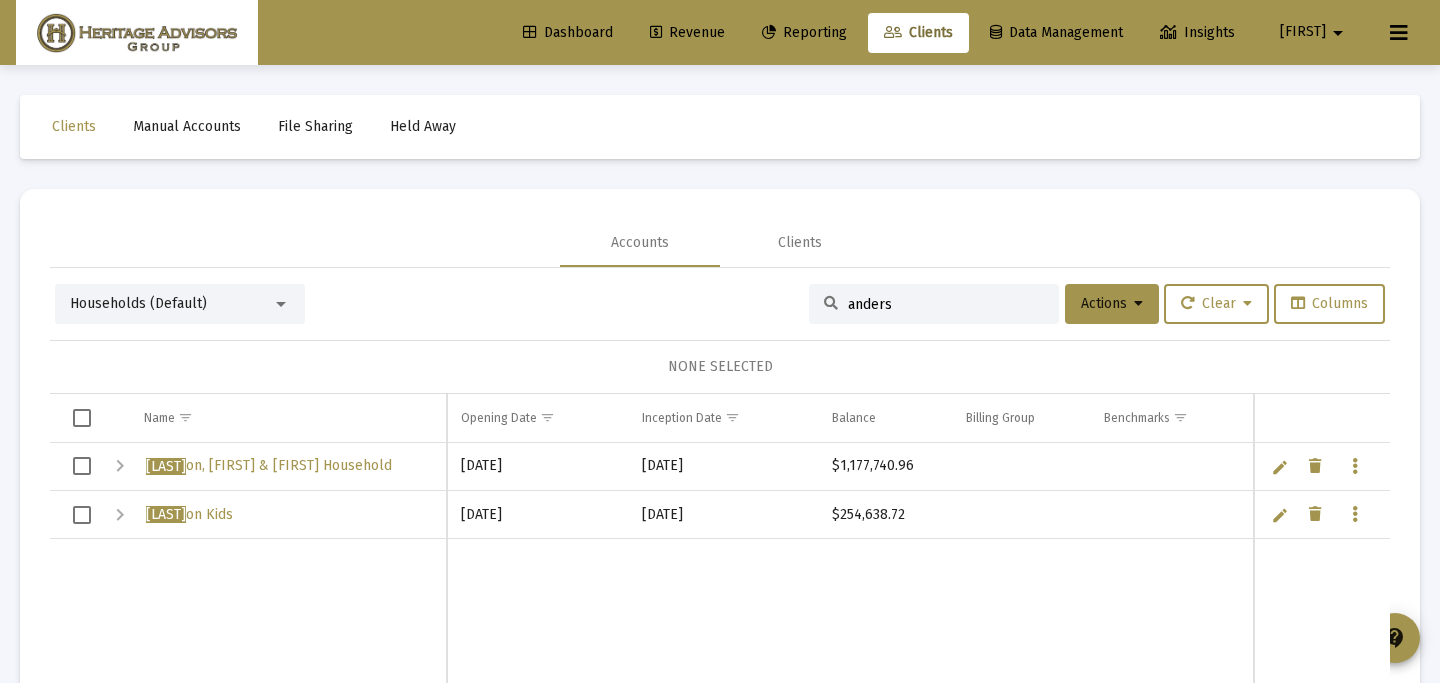 type on "anders" 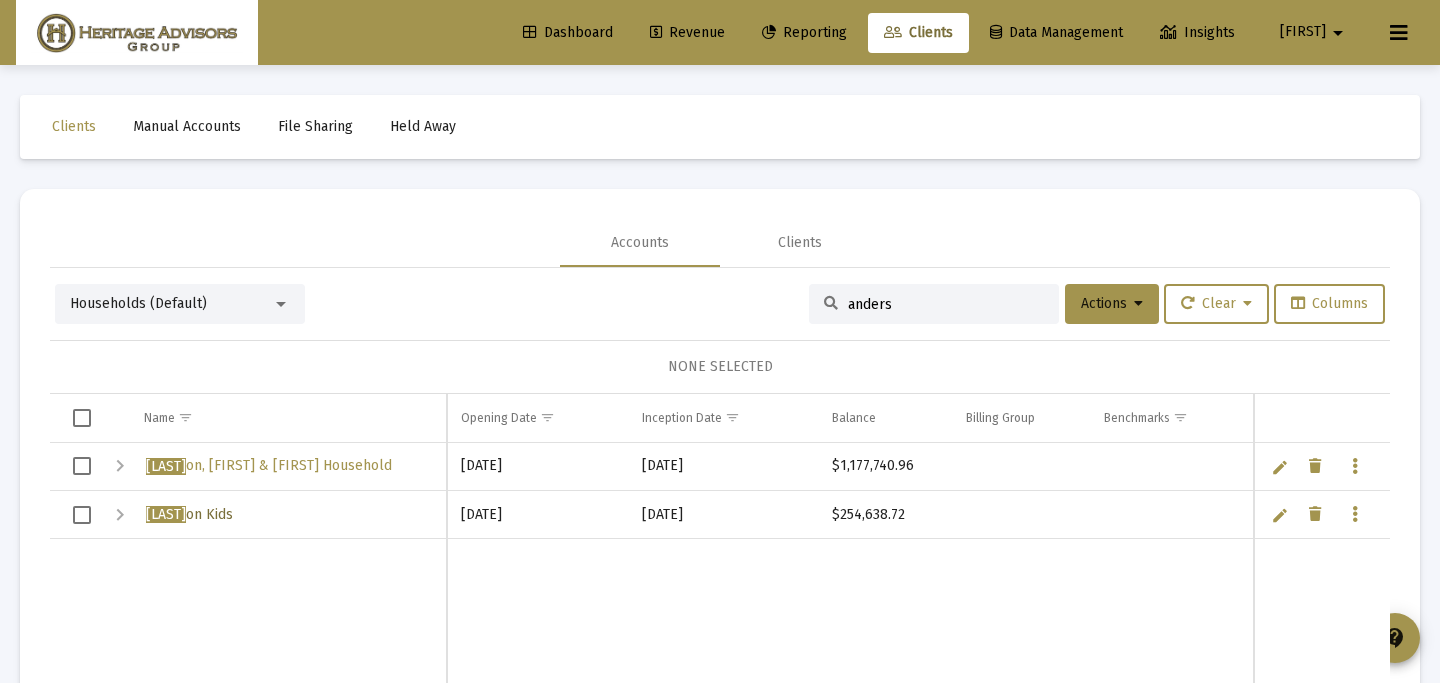 click on "[LAST]" at bounding box center [166, 514] 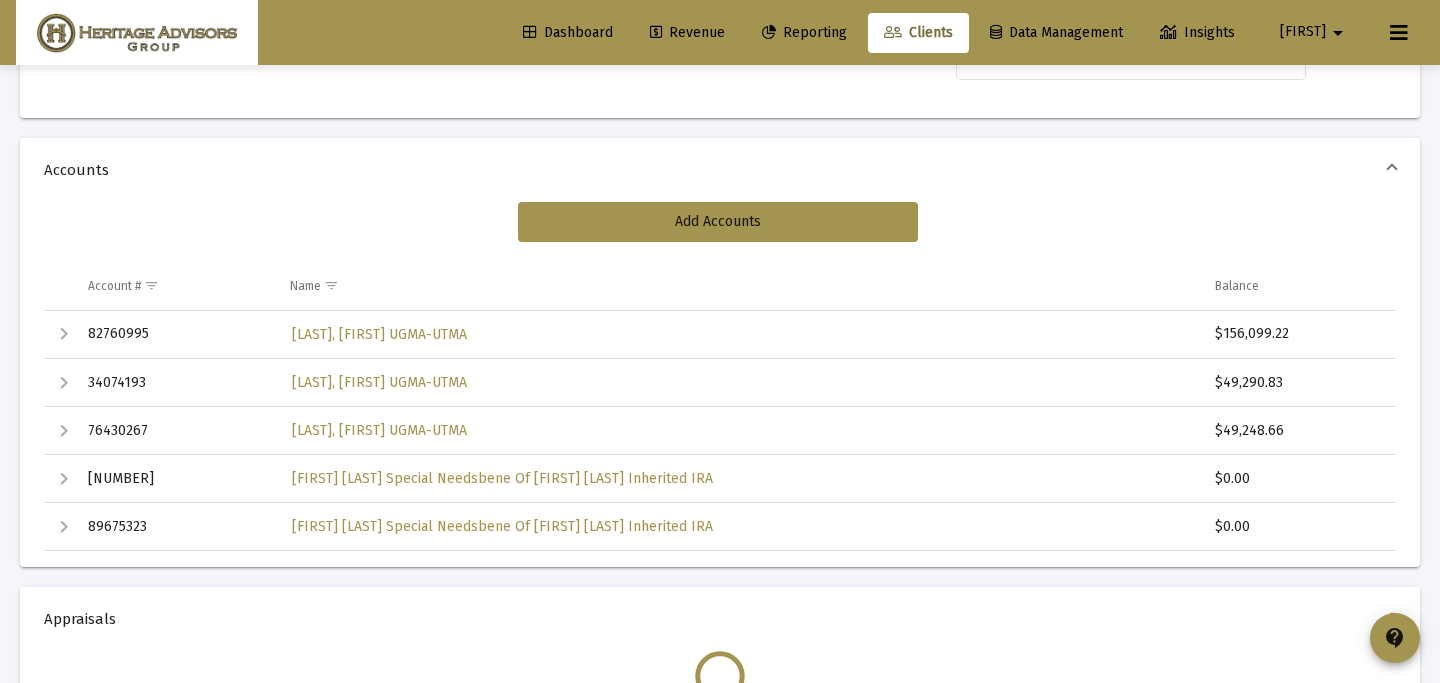 scroll, scrollTop: 0, scrollLeft: 0, axis: both 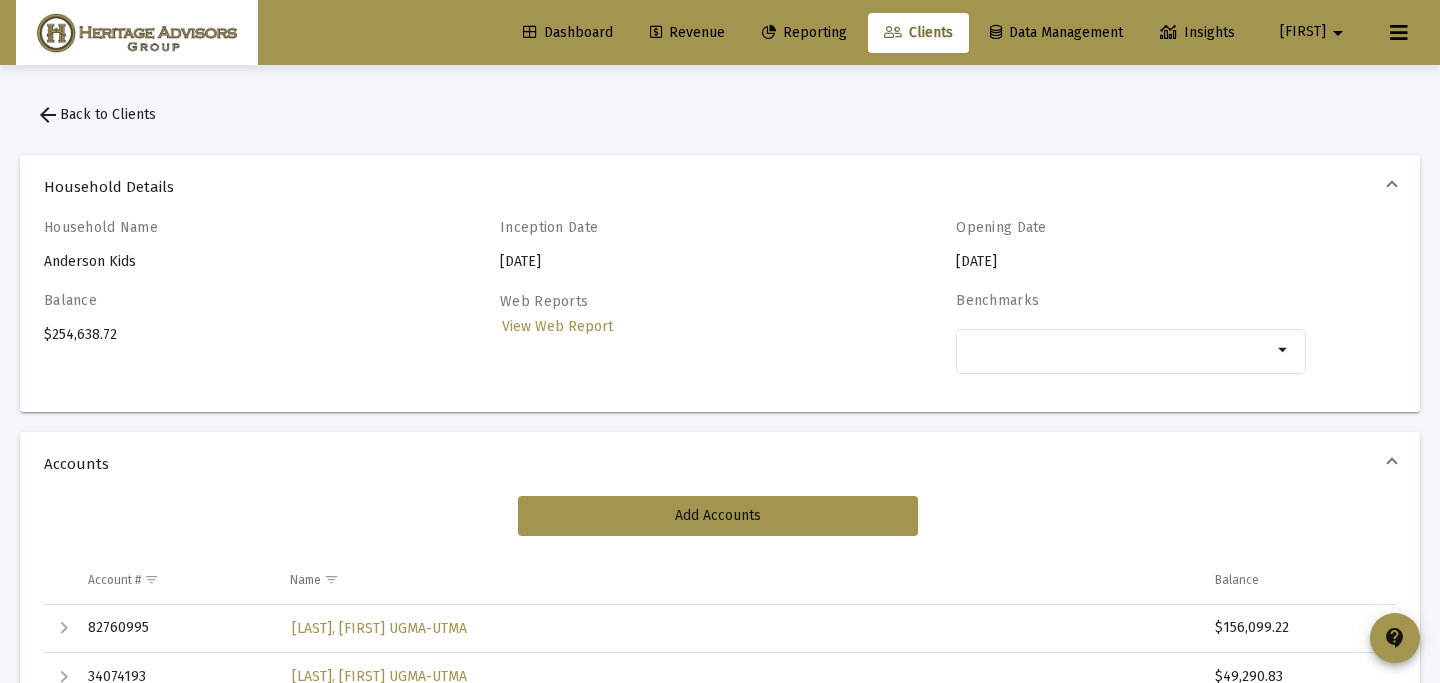 click on "arrow_back  Back to Clients" at bounding box center (96, 114) 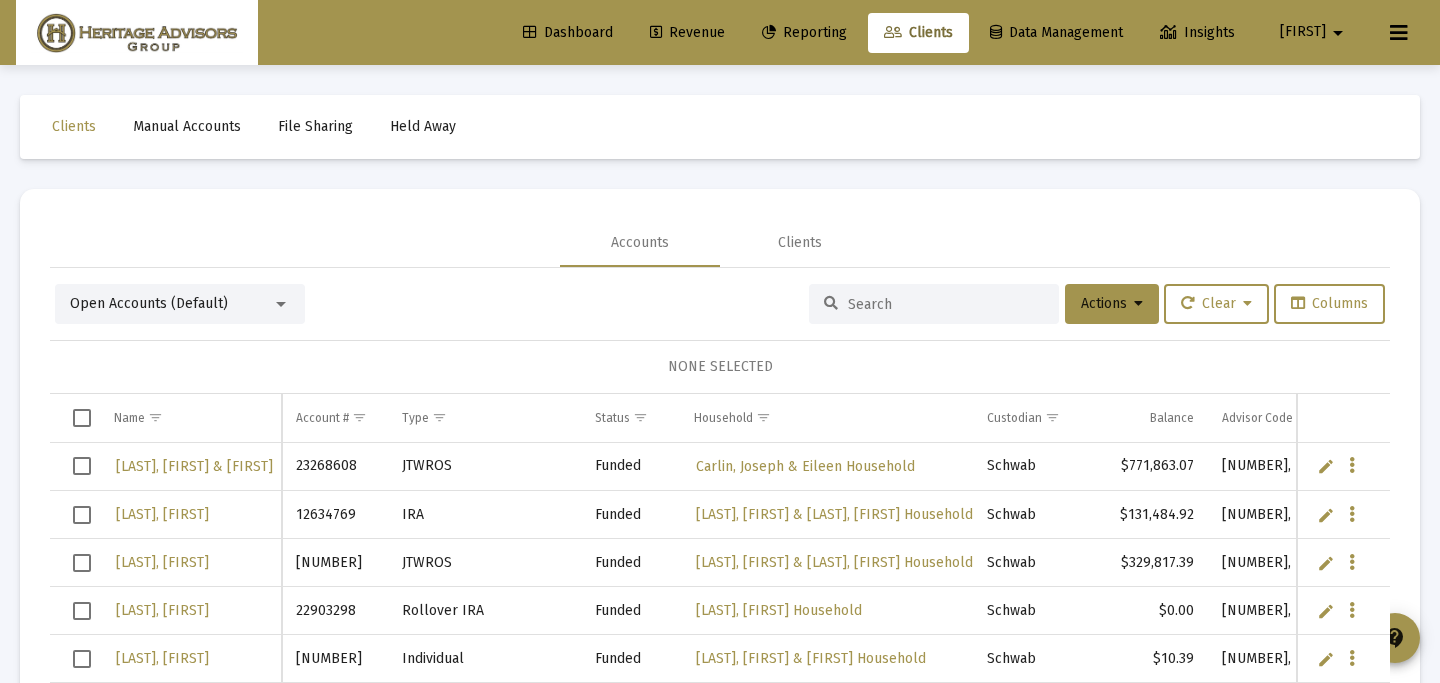 click at bounding box center (281, 304) 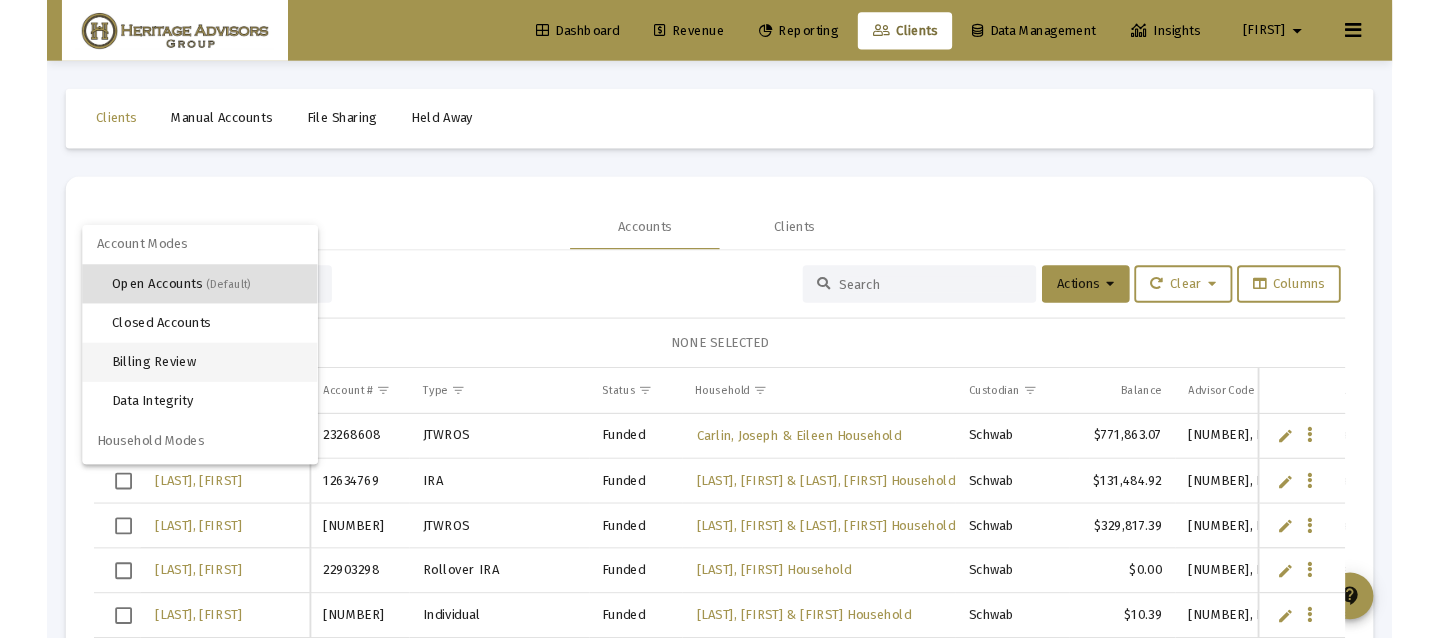 scroll, scrollTop: 38, scrollLeft: 0, axis: vertical 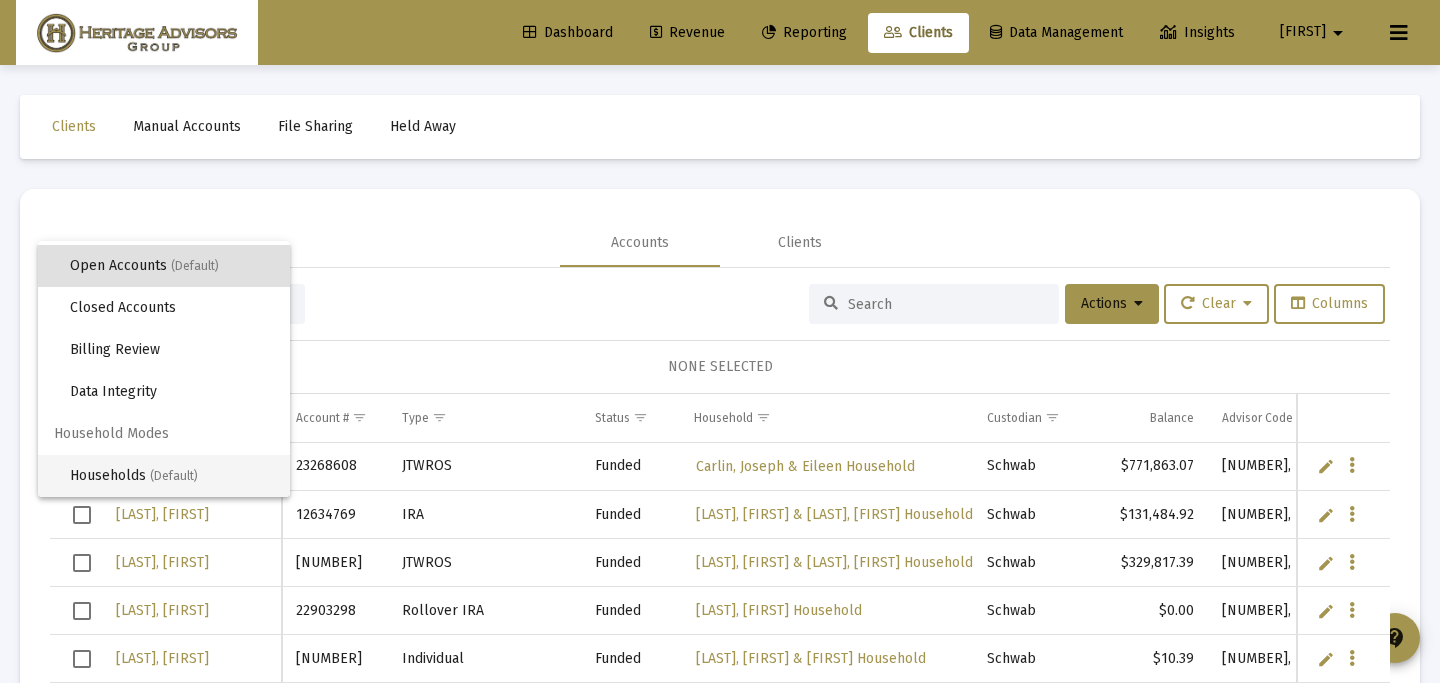 click on "Households  (Default)" at bounding box center [172, 476] 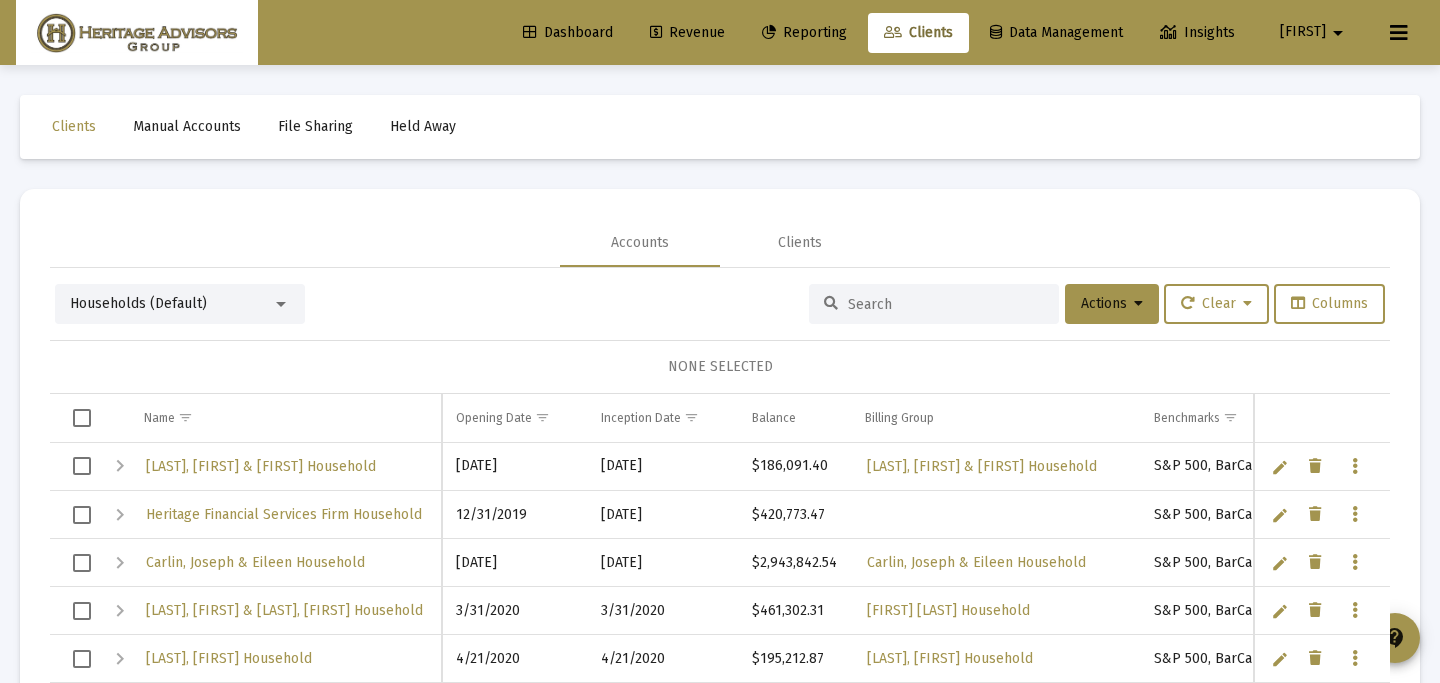 click at bounding box center (946, 304) 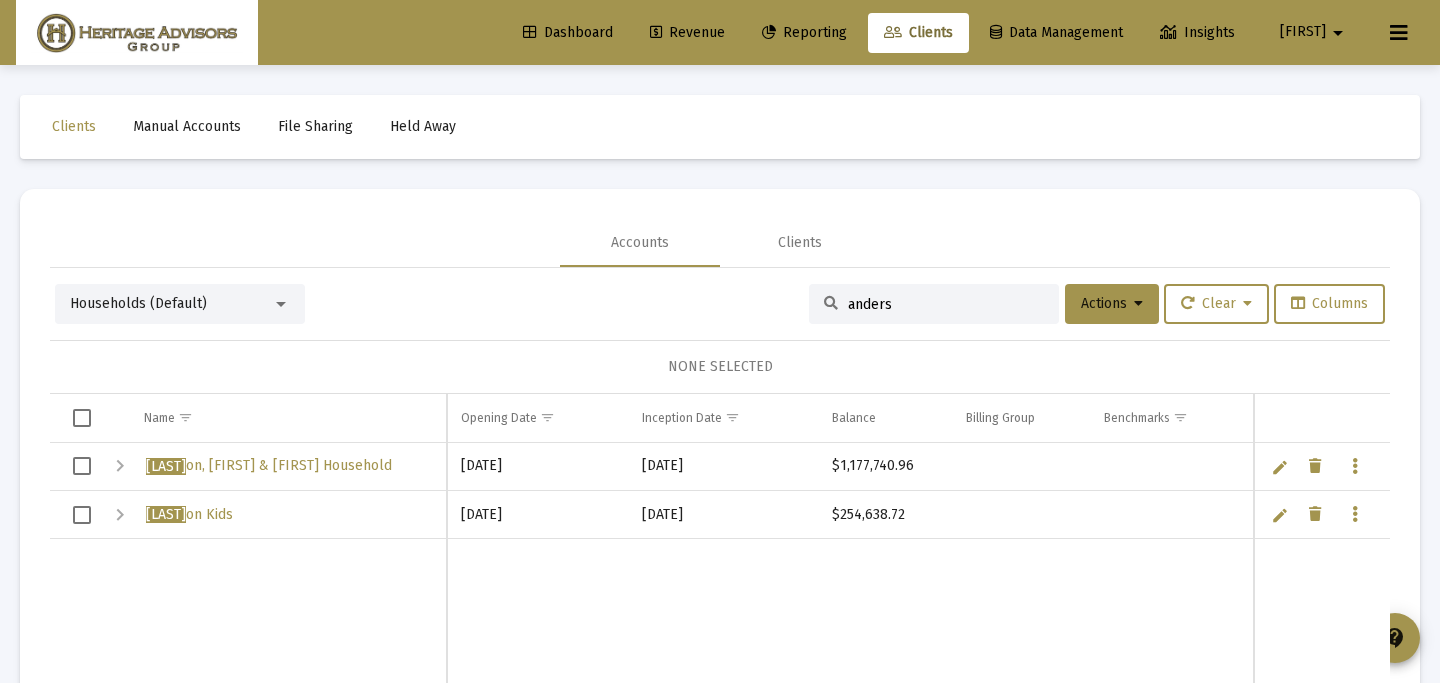 type on "anders" 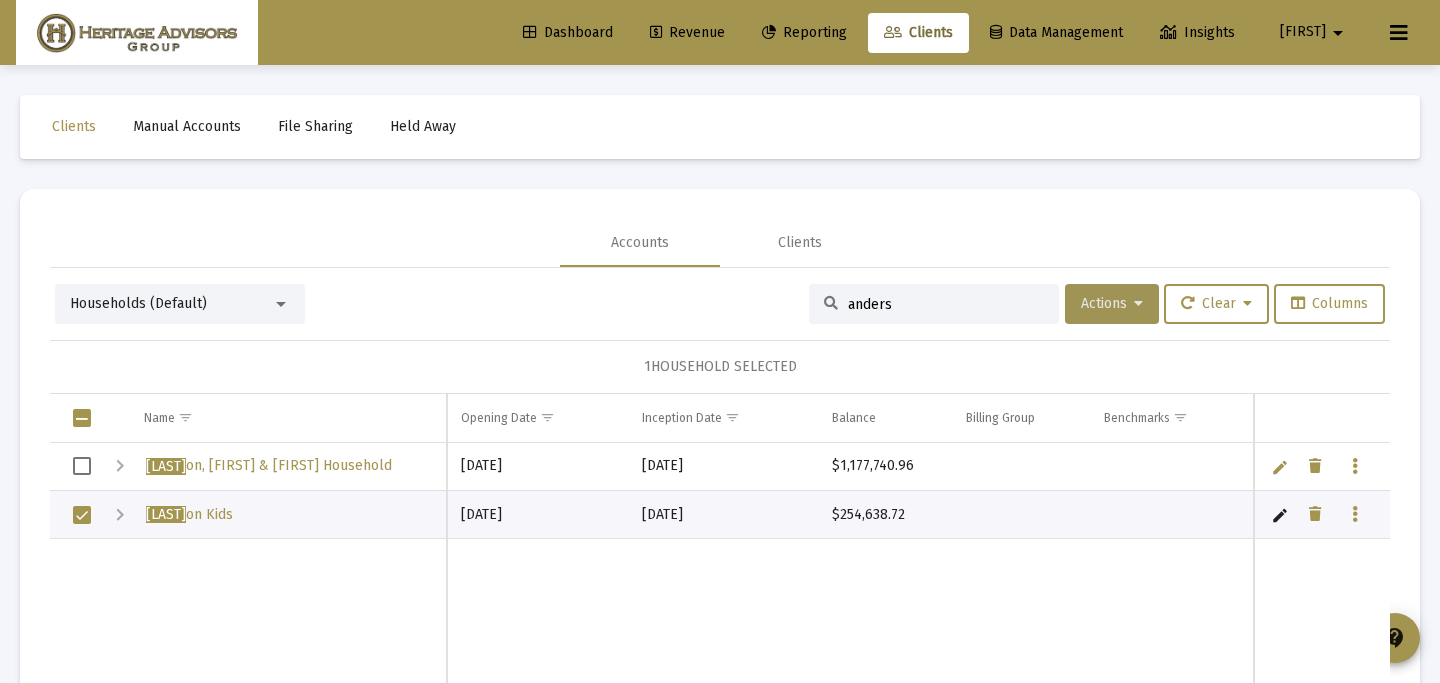 click on "Actions" at bounding box center (1112, 303) 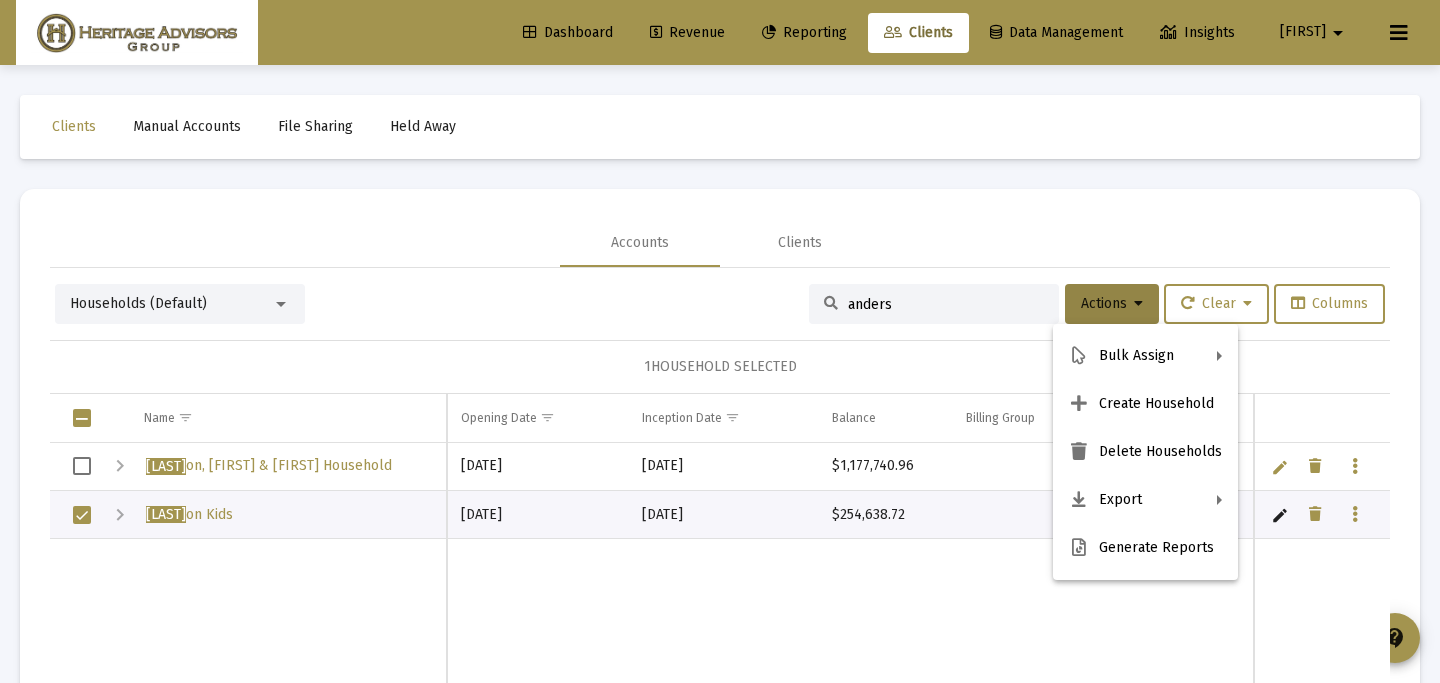 click at bounding box center (720, 341) 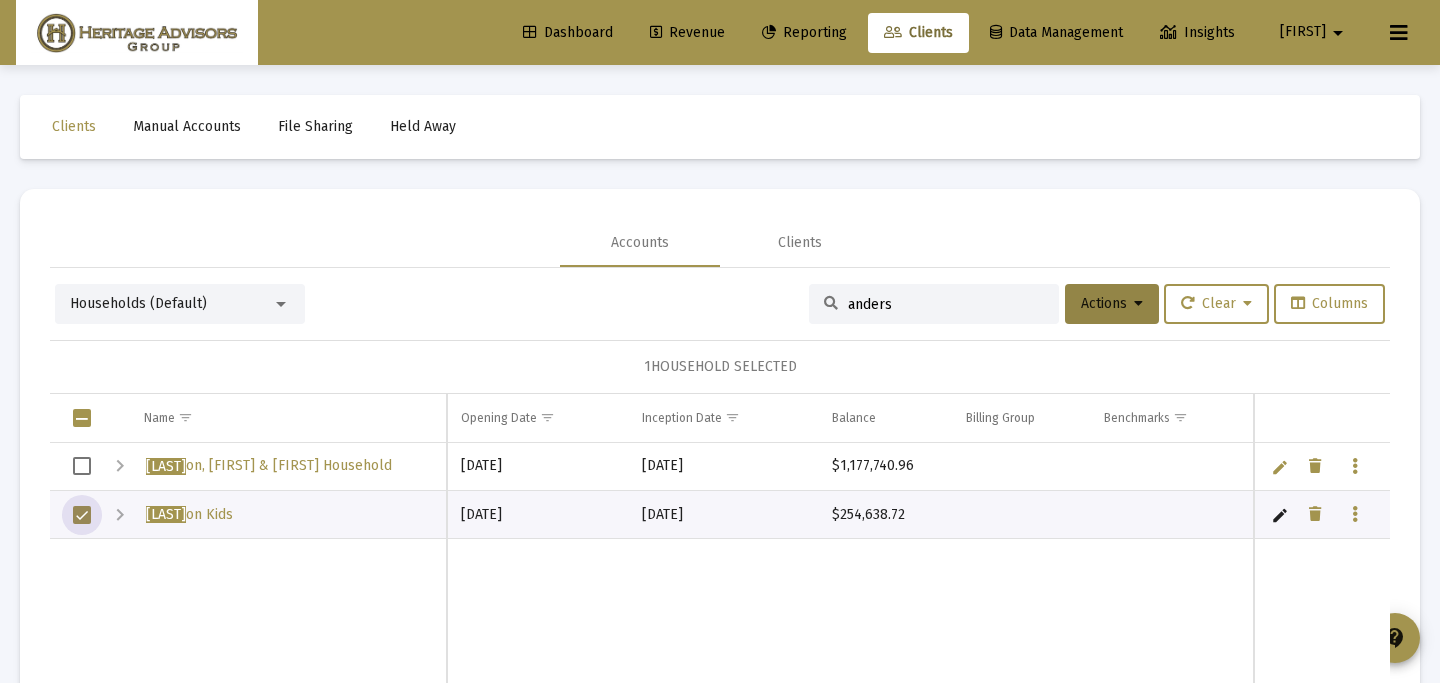 click at bounding box center [82, 515] 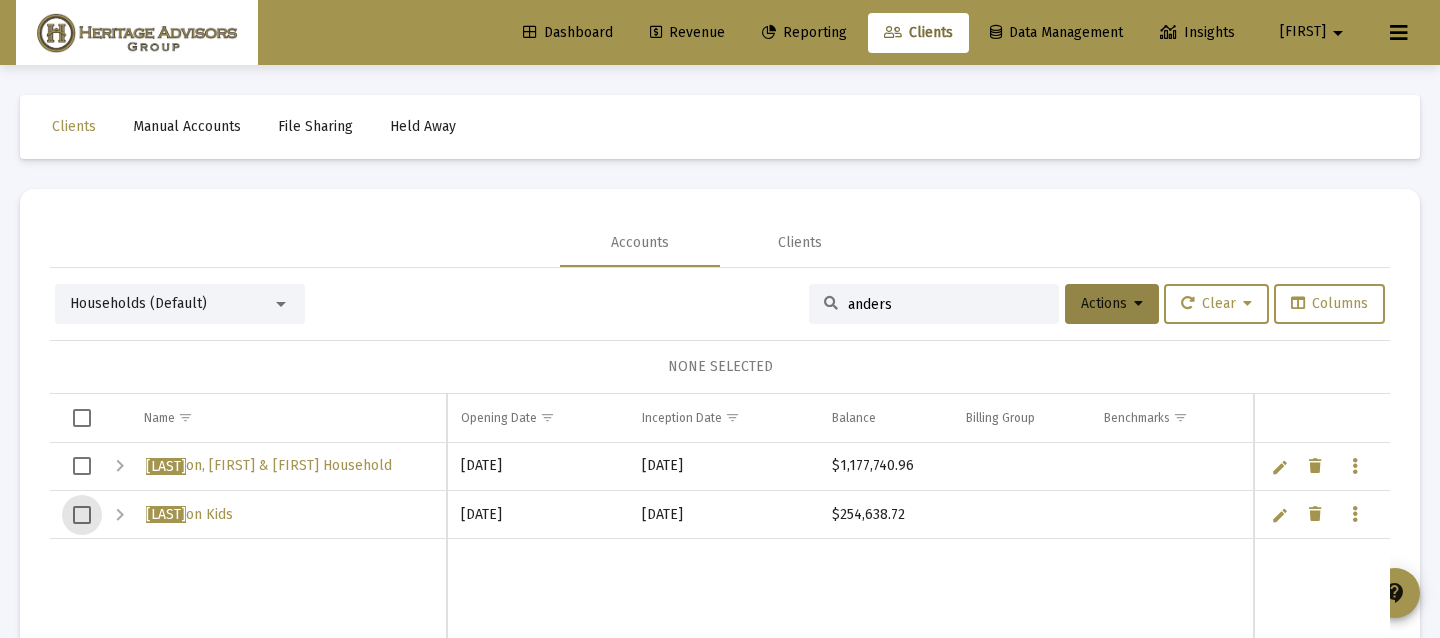 click on "Dashboard" at bounding box center (568, 32) 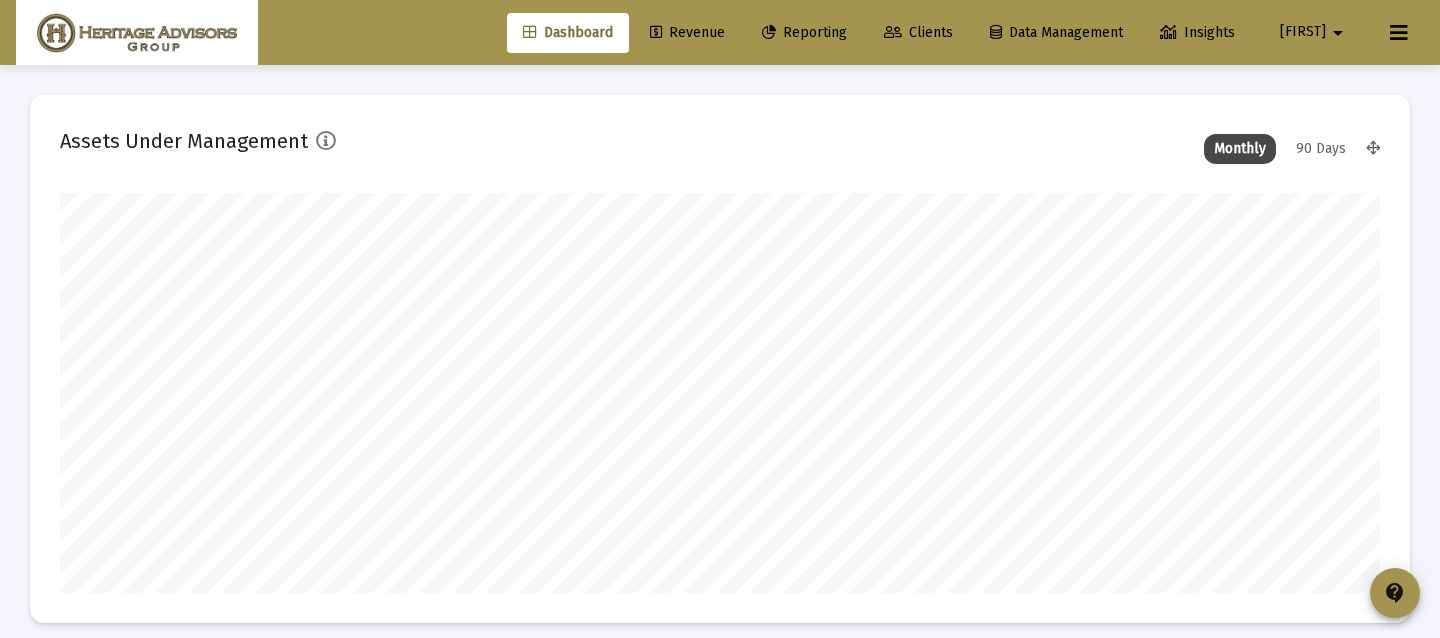 scroll, scrollTop: 999600, scrollLeft: 998680, axis: both 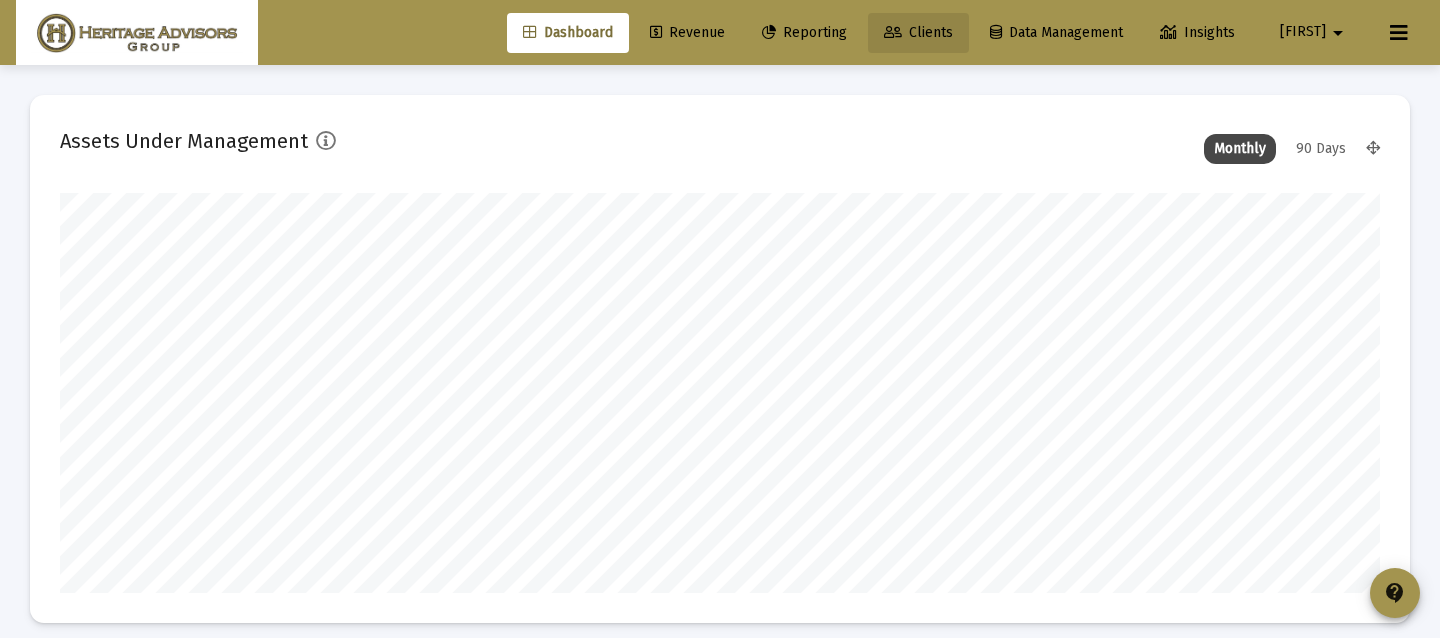 click on "Clients" at bounding box center (918, 33) 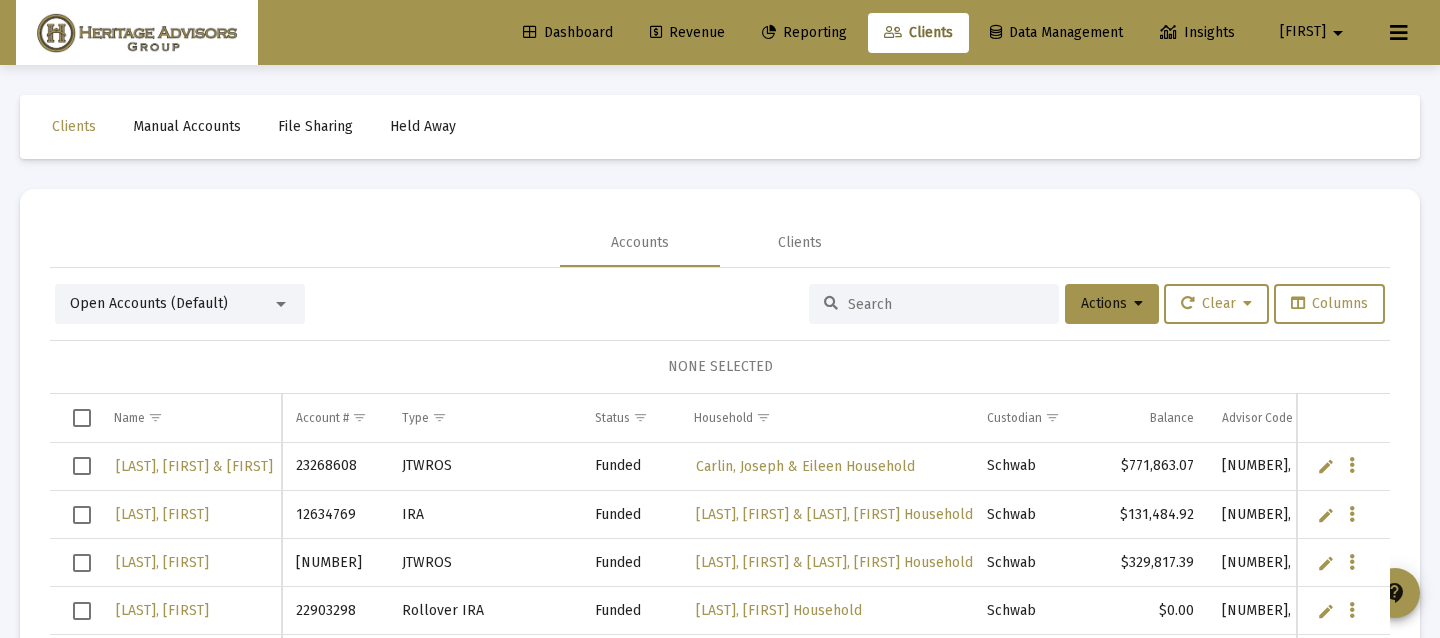 click on "Open Accounts (Default)" at bounding box center [171, 304] 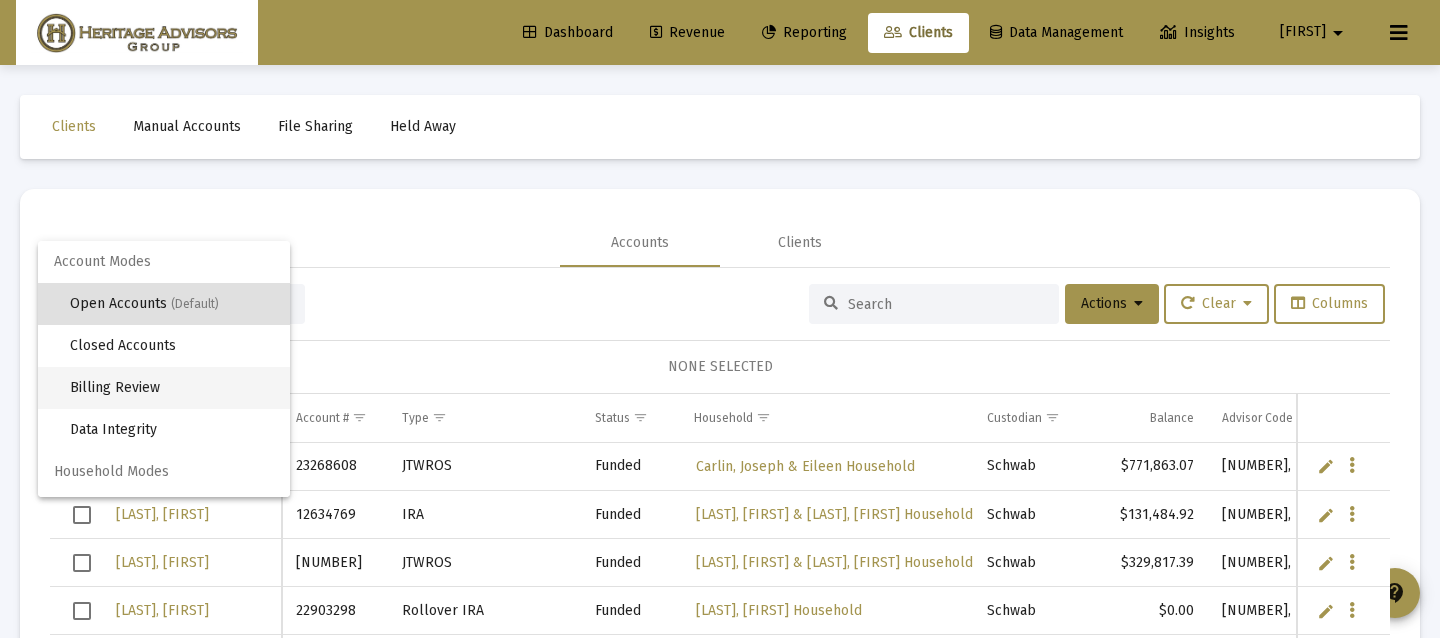 scroll, scrollTop: 38, scrollLeft: 0, axis: vertical 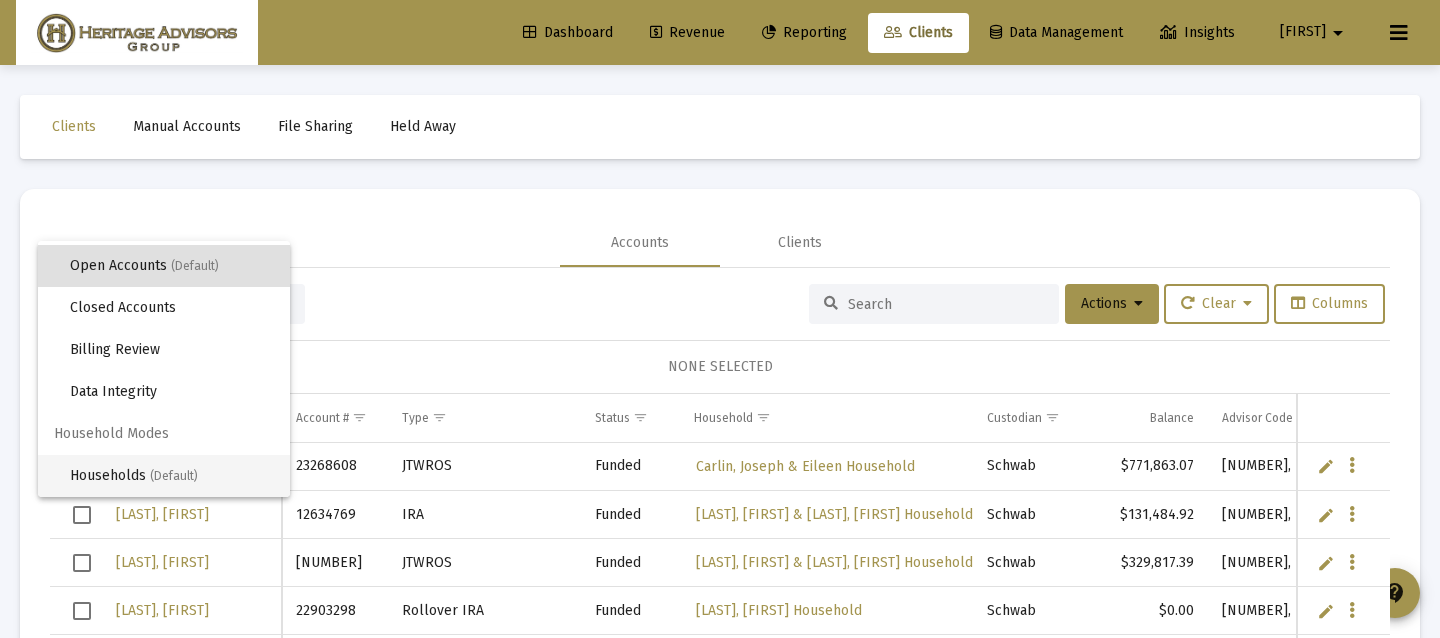 click on "Households  (Default)" at bounding box center (172, 476) 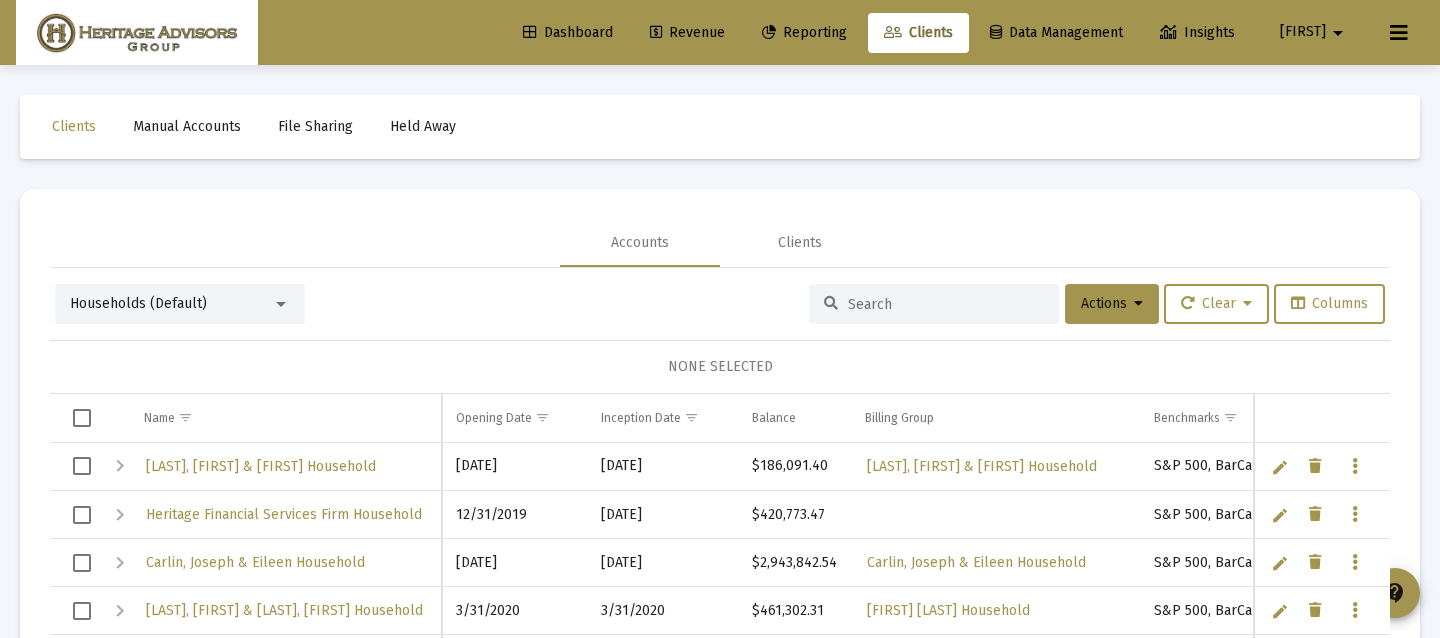 click at bounding box center (946, 304) 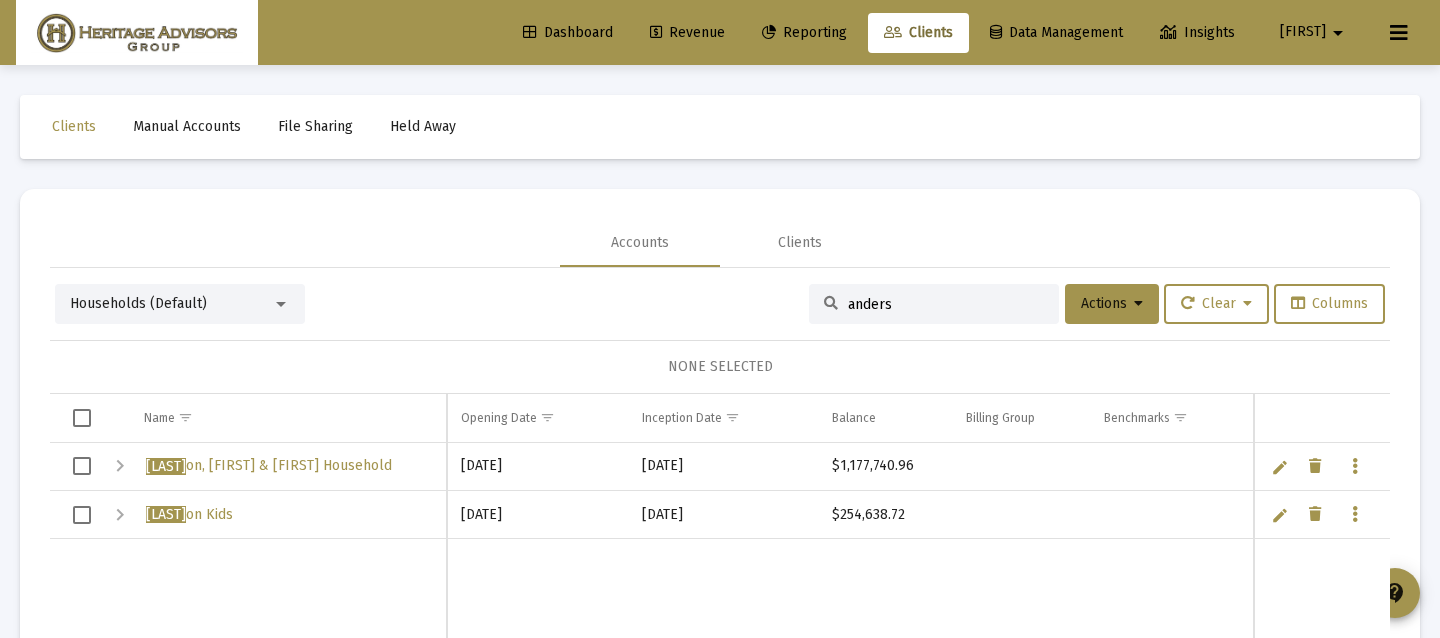 type on "anders" 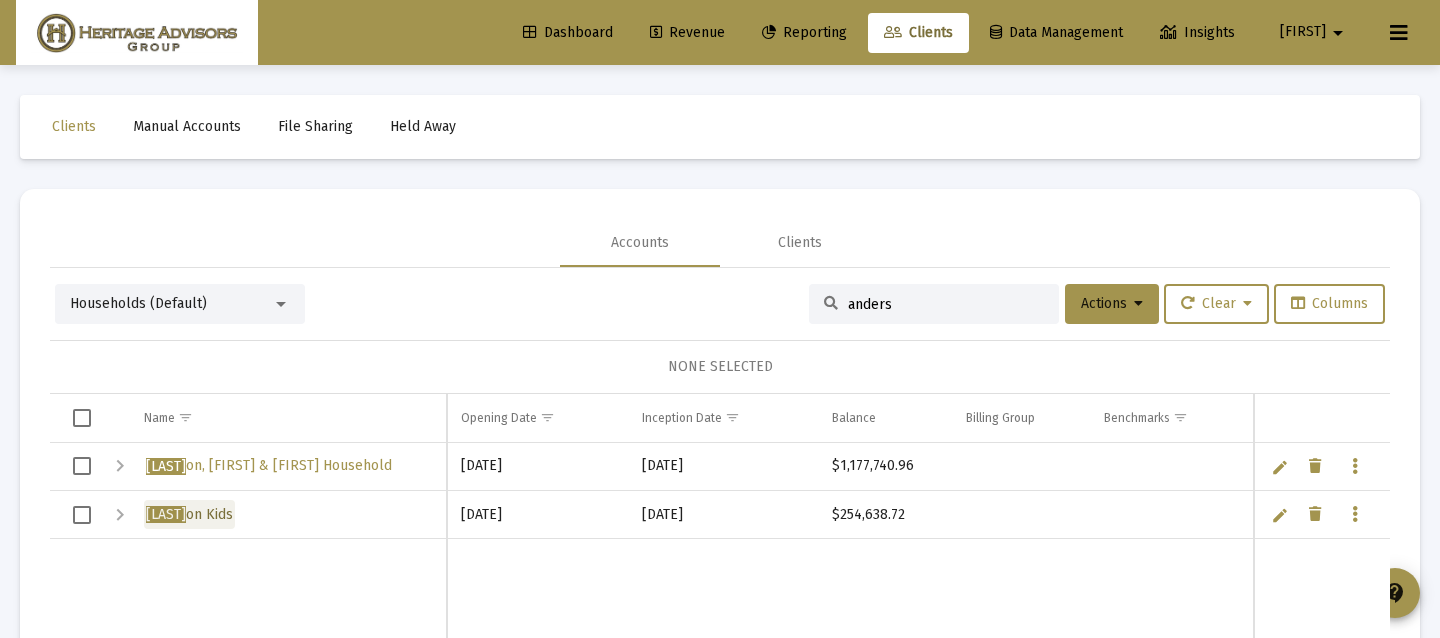 click on "Anders on Kids" at bounding box center [189, 514] 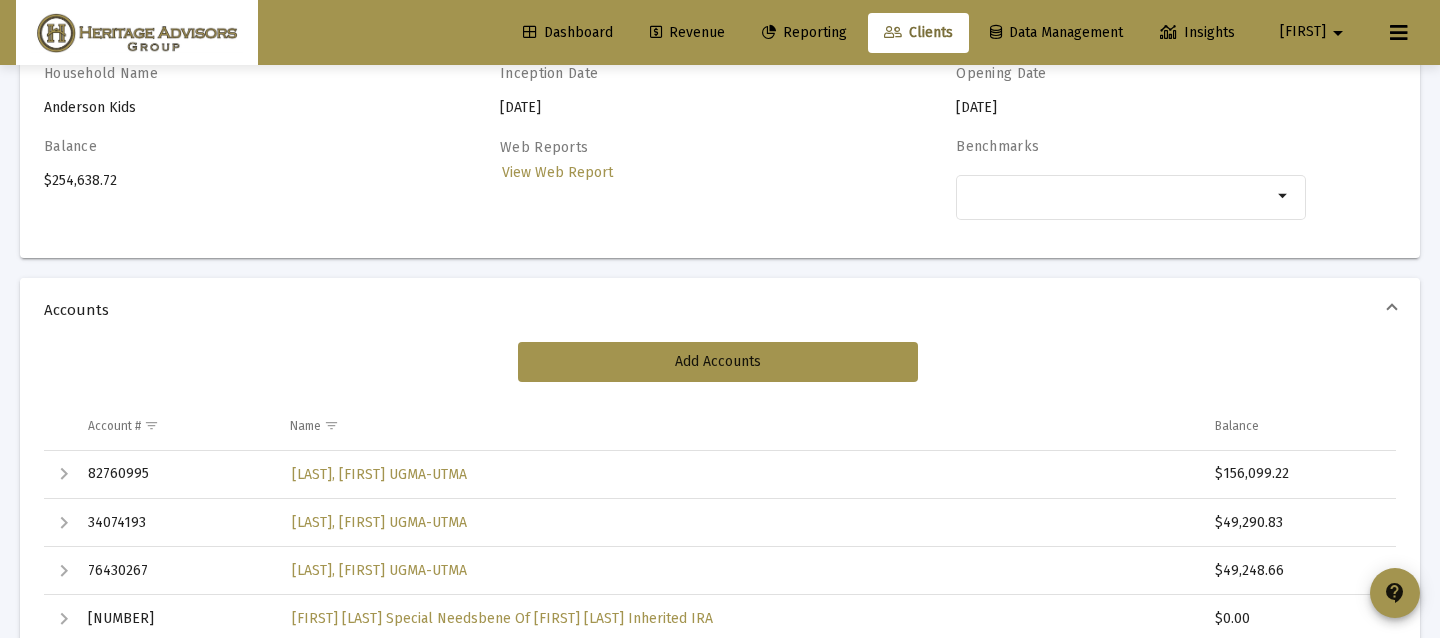 scroll, scrollTop: 252, scrollLeft: 0, axis: vertical 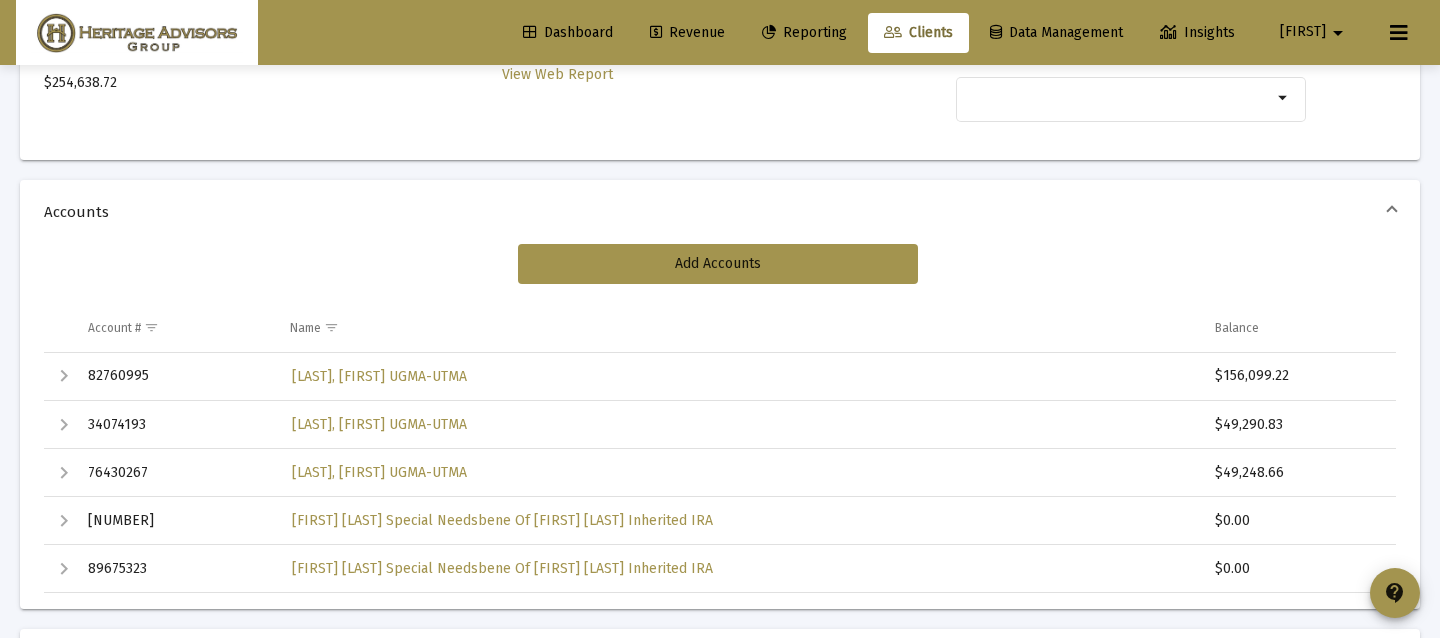 click on "82760995" at bounding box center (175, 377) 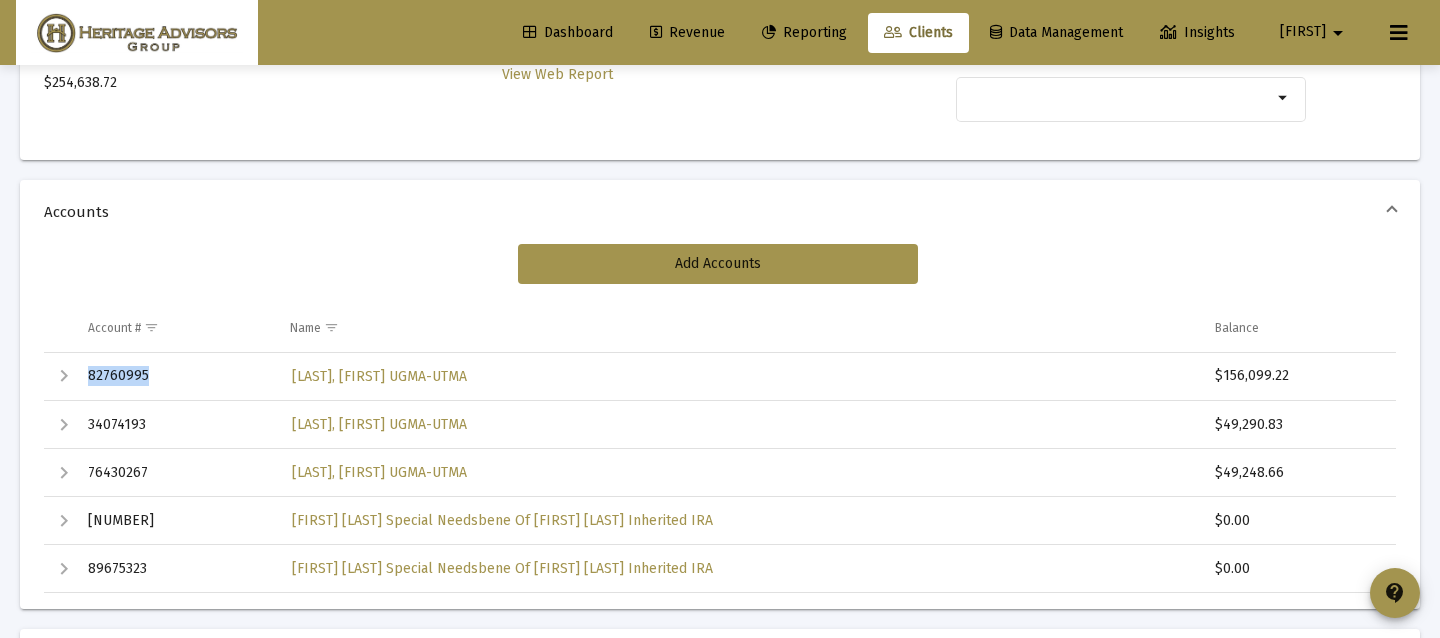 click on "82760995" at bounding box center [175, 377] 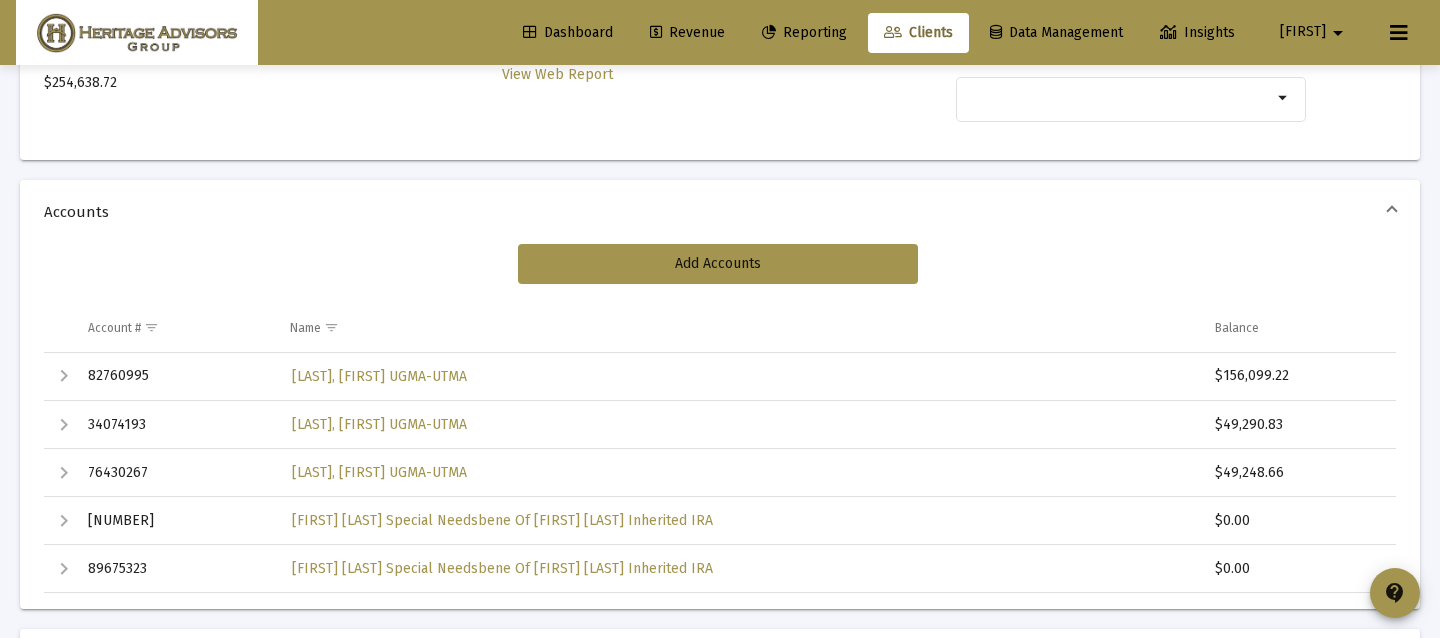 click on "Accounts" at bounding box center (720, 212) 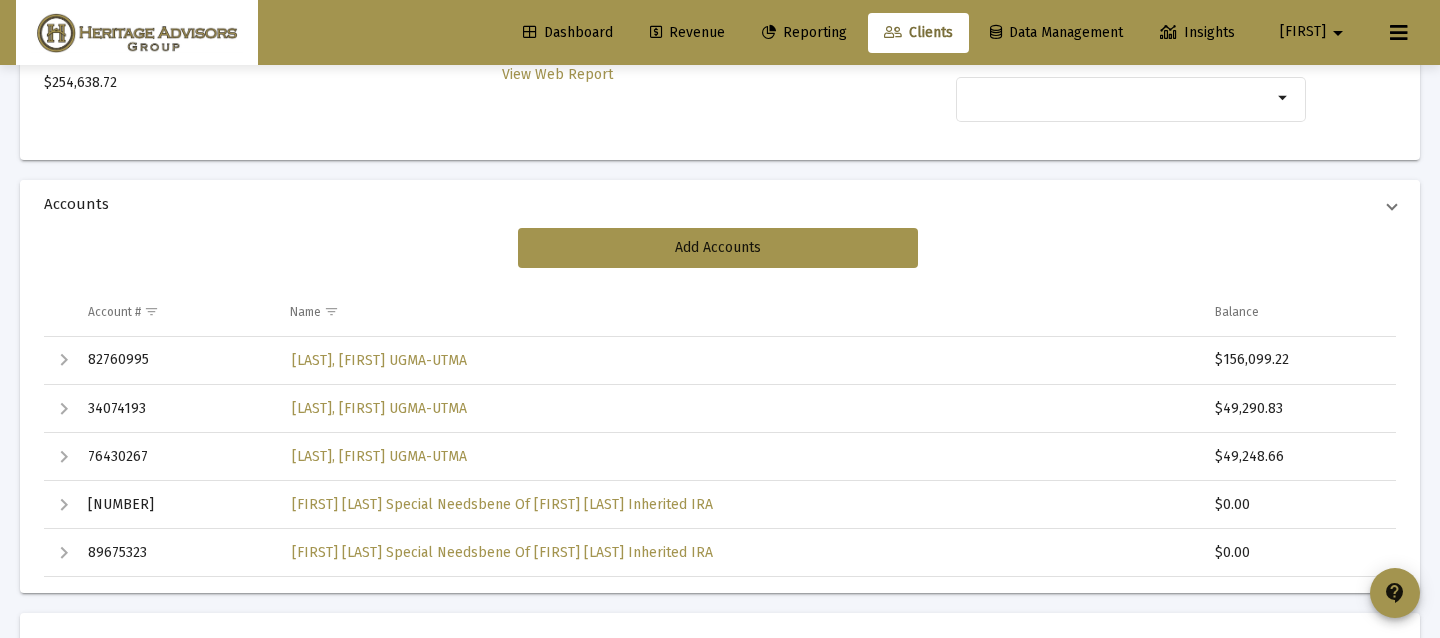 scroll, scrollTop: 0, scrollLeft: 0, axis: both 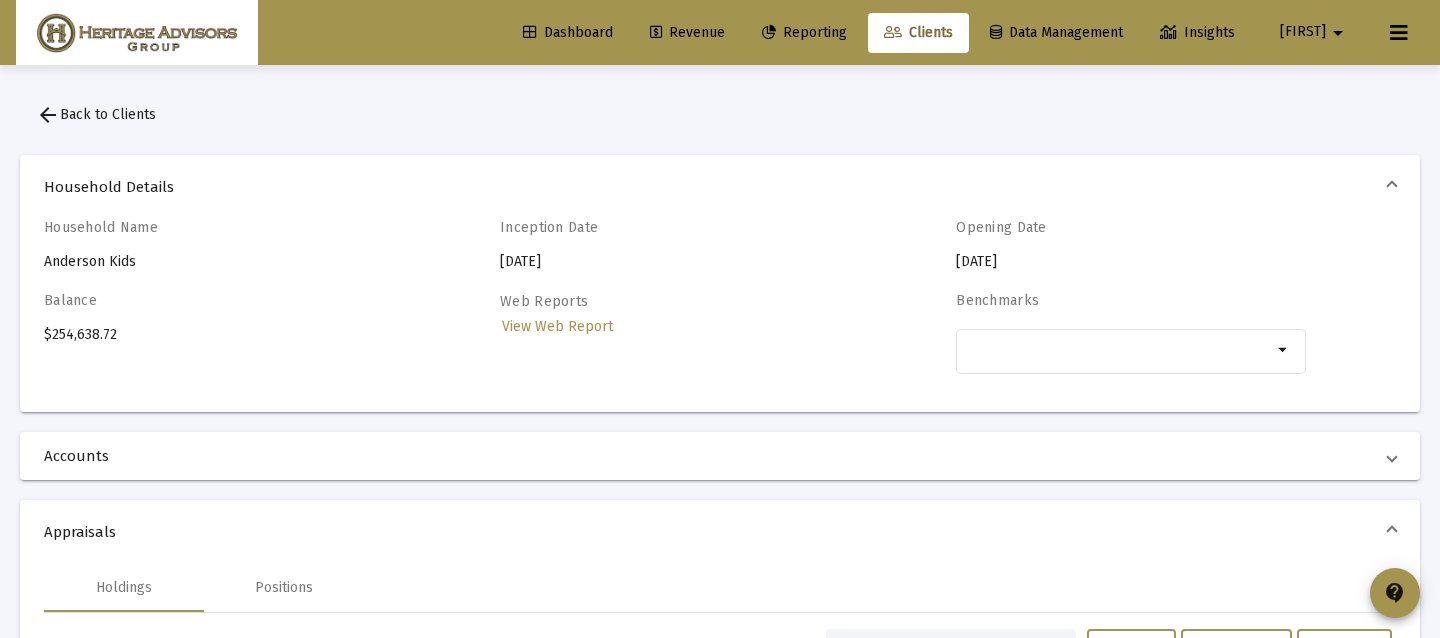 click on "arrow_back  Back to Clients" at bounding box center (96, 114) 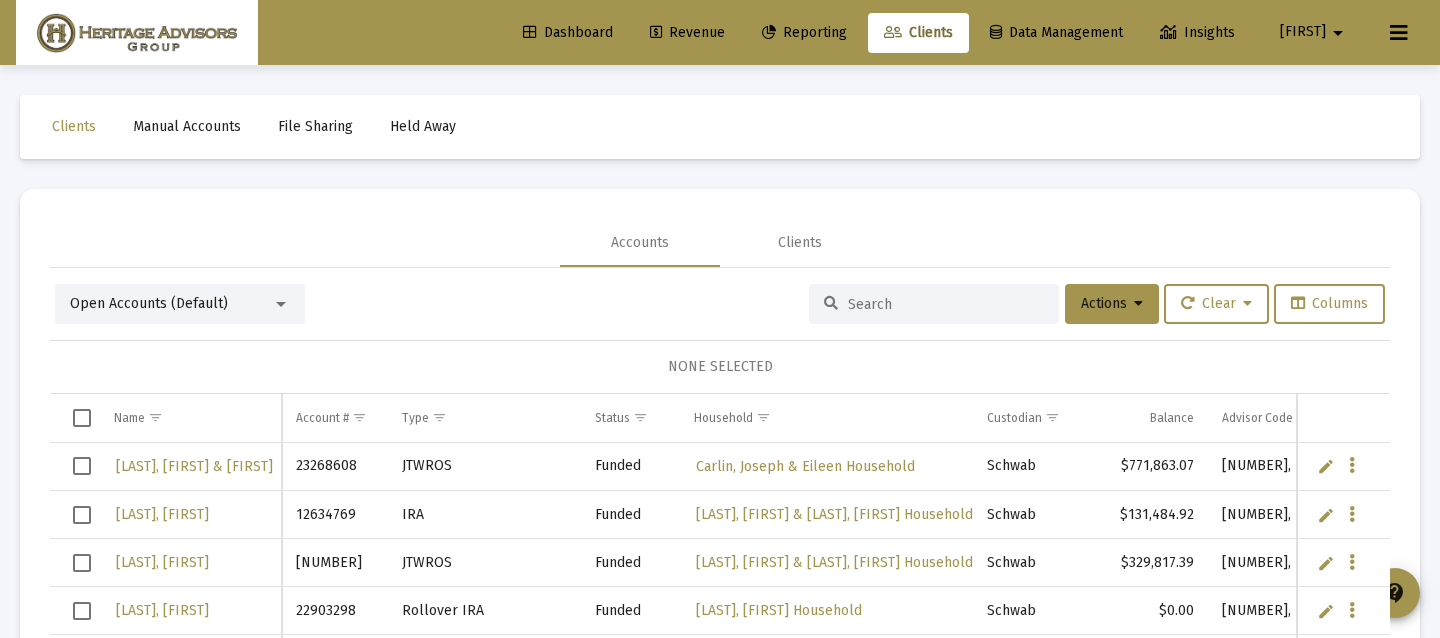 click on "Open Accounts (Default)" at bounding box center [180, 304] 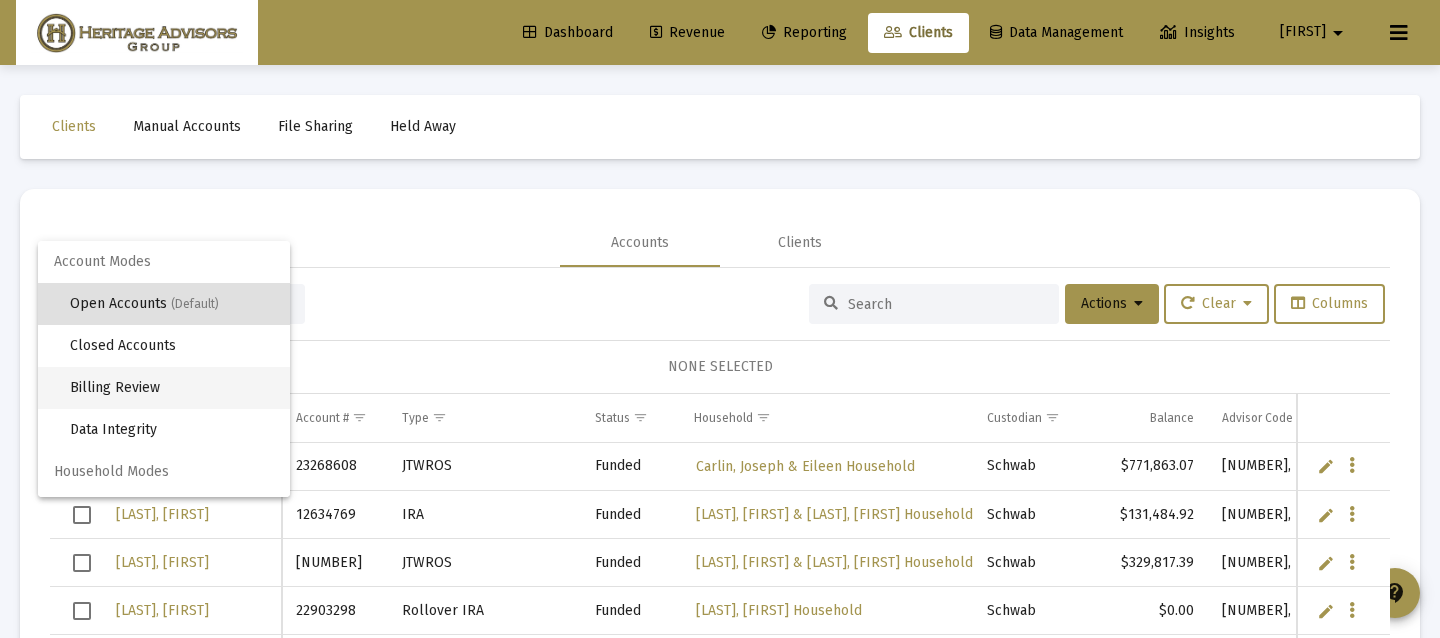 scroll, scrollTop: 38, scrollLeft: 0, axis: vertical 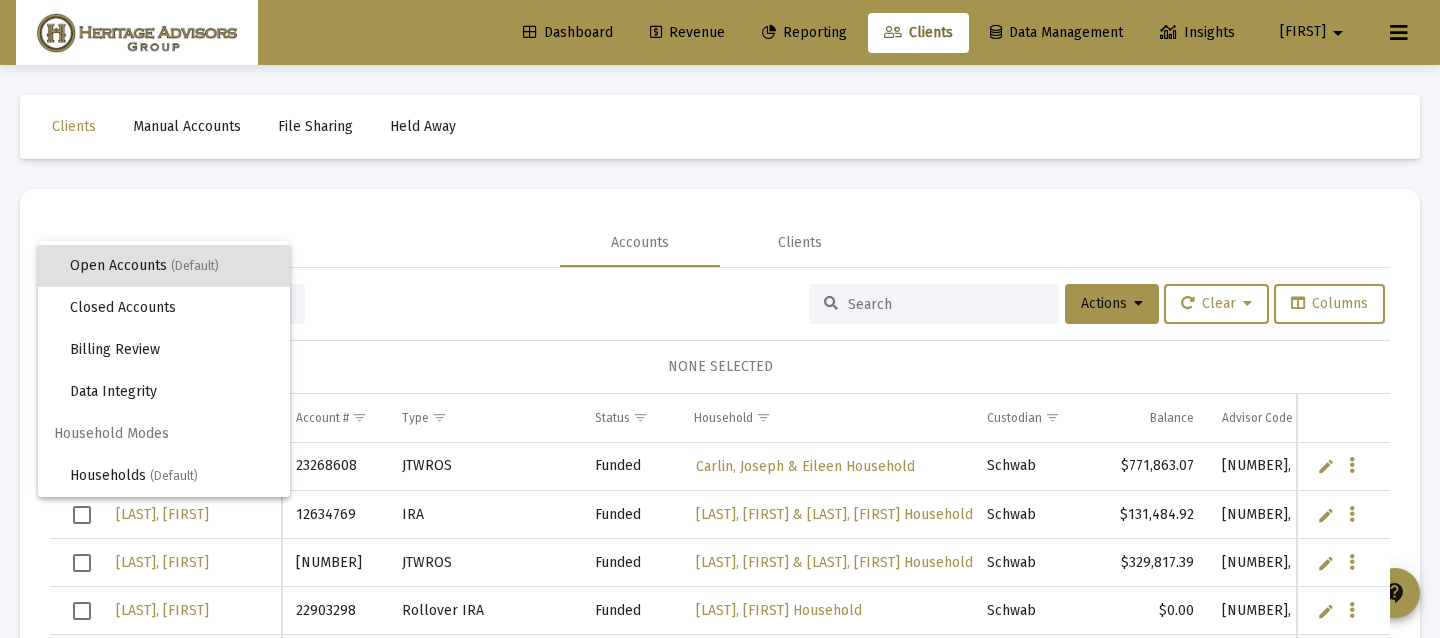click on "Household Modes" at bounding box center [164, 434] 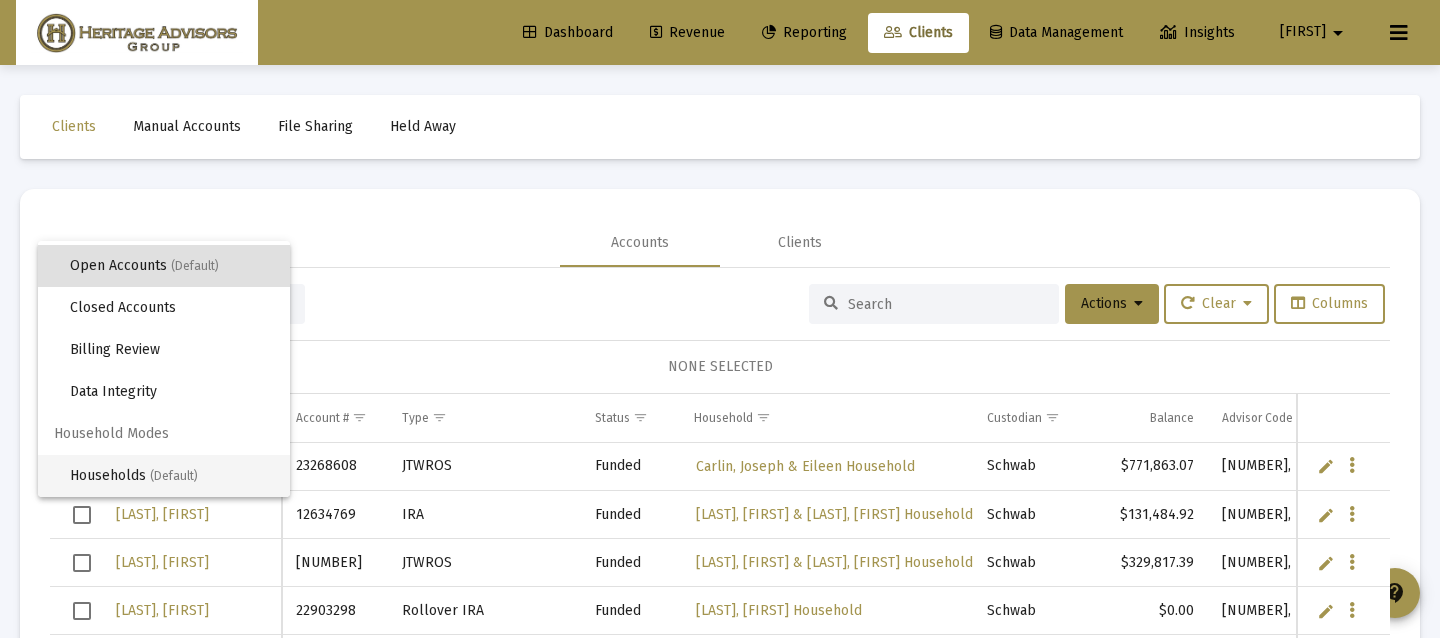 click on "Households  (Default)" at bounding box center (172, 476) 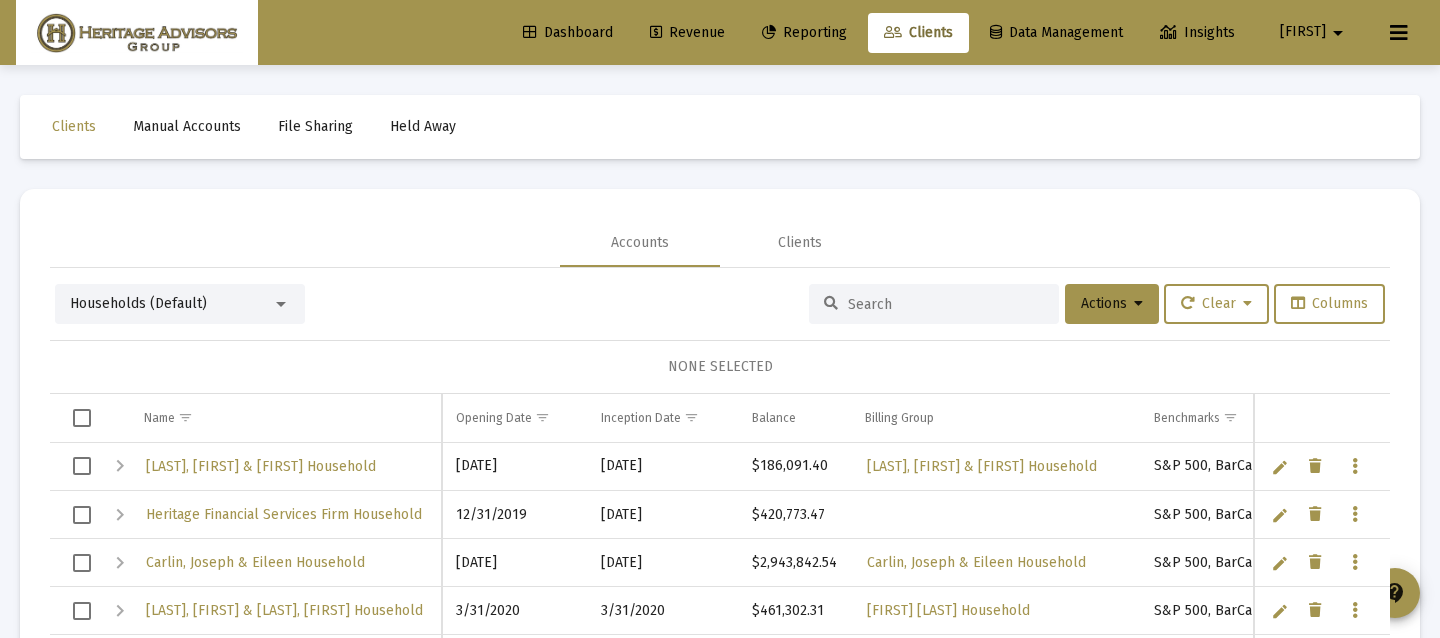 click at bounding box center (946, 304) 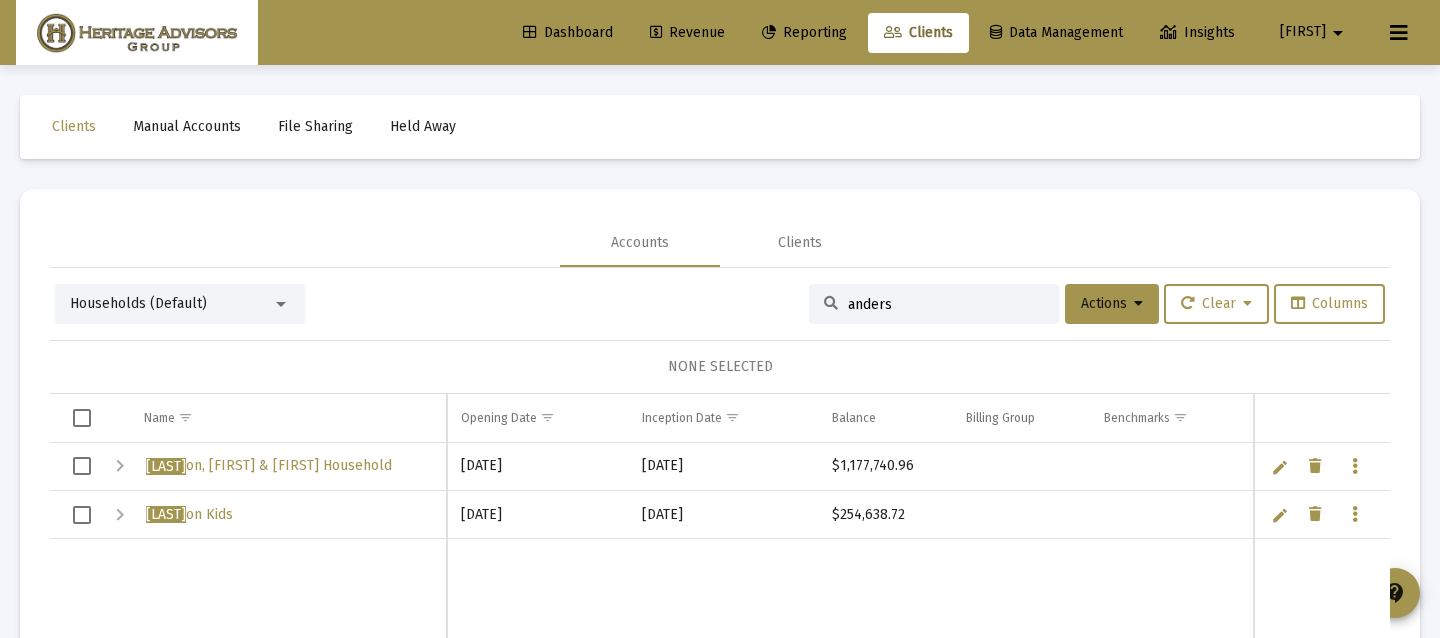 type on "anders" 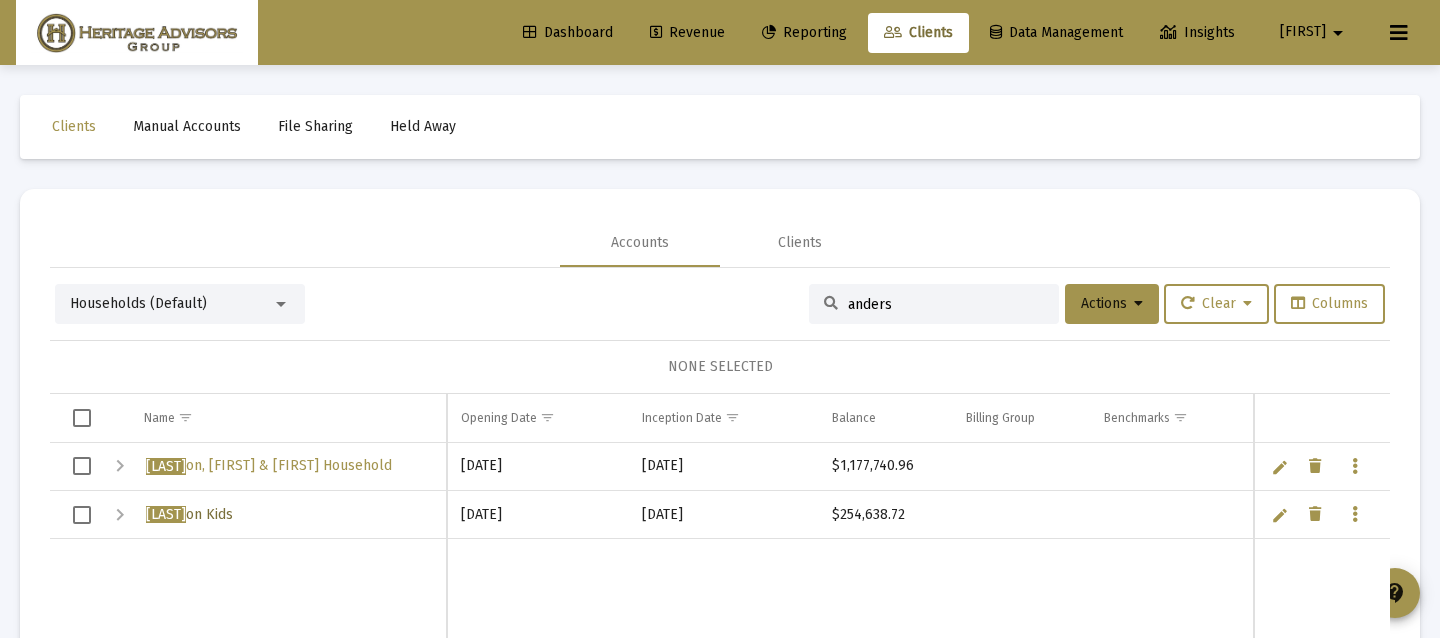 click on "Anders on Kids" at bounding box center (189, 514) 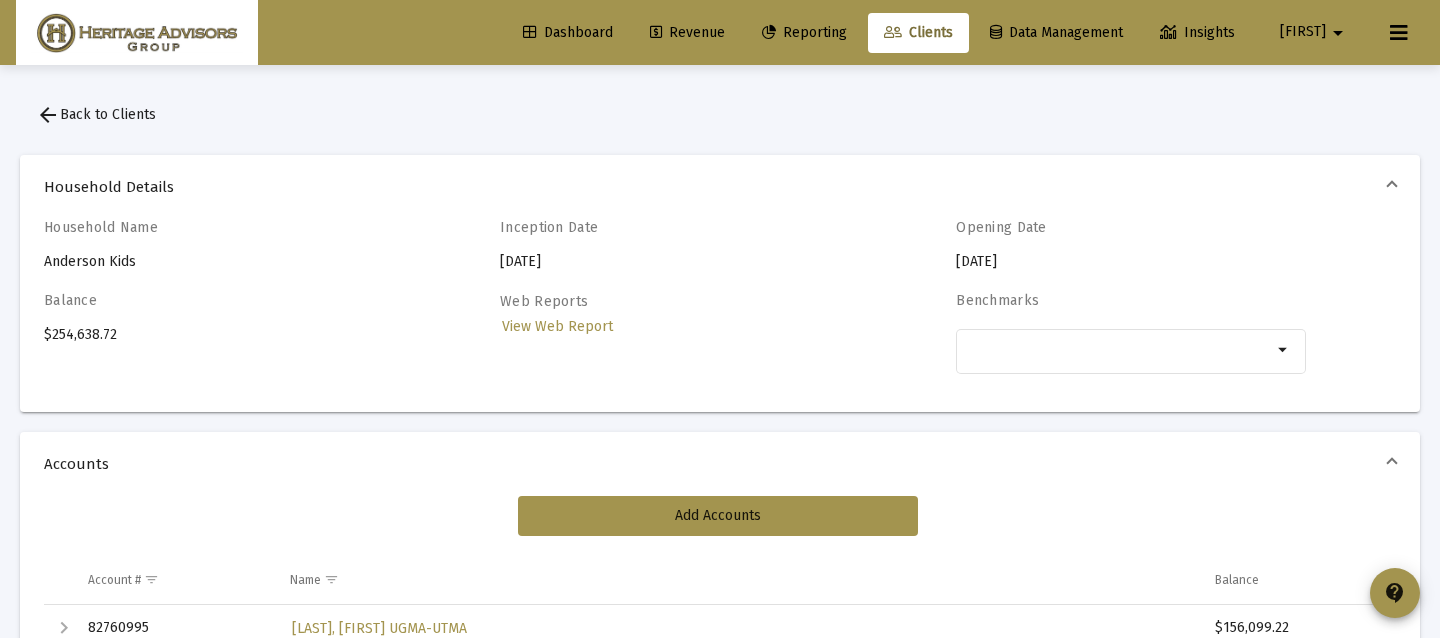 click on "arrow_back  Back to Clients" at bounding box center [96, 114] 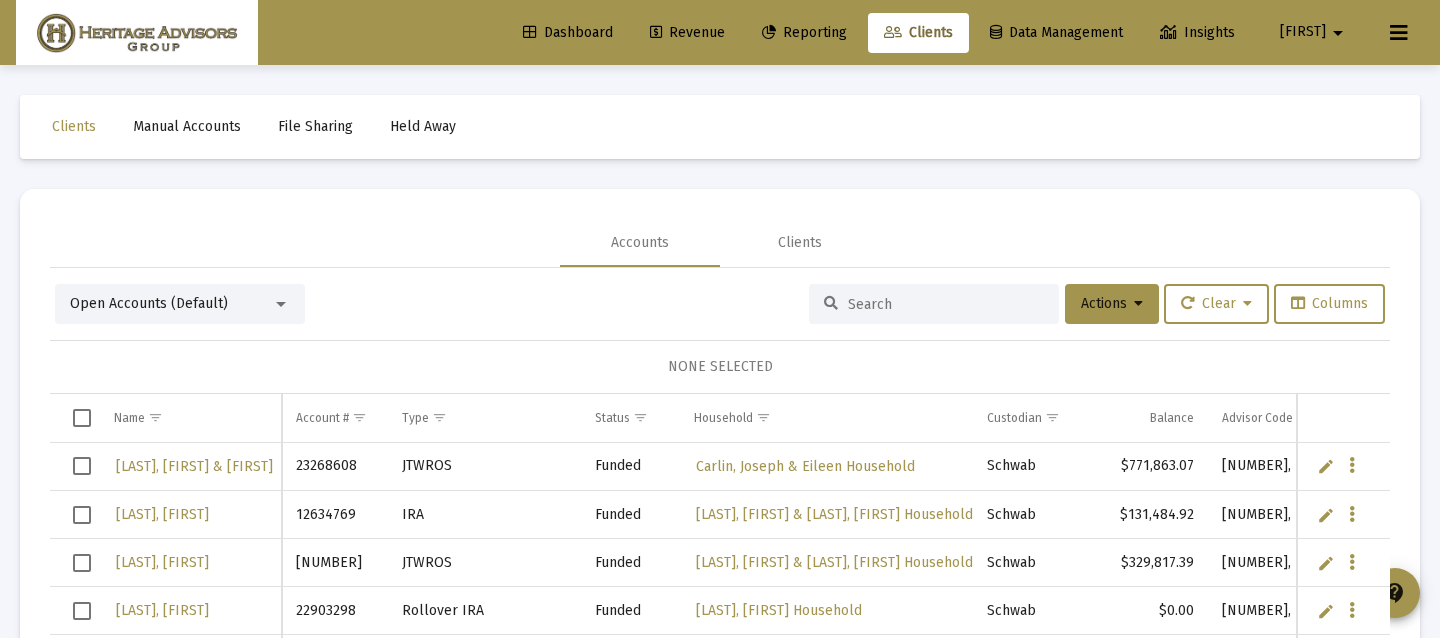 click at bounding box center [281, 304] 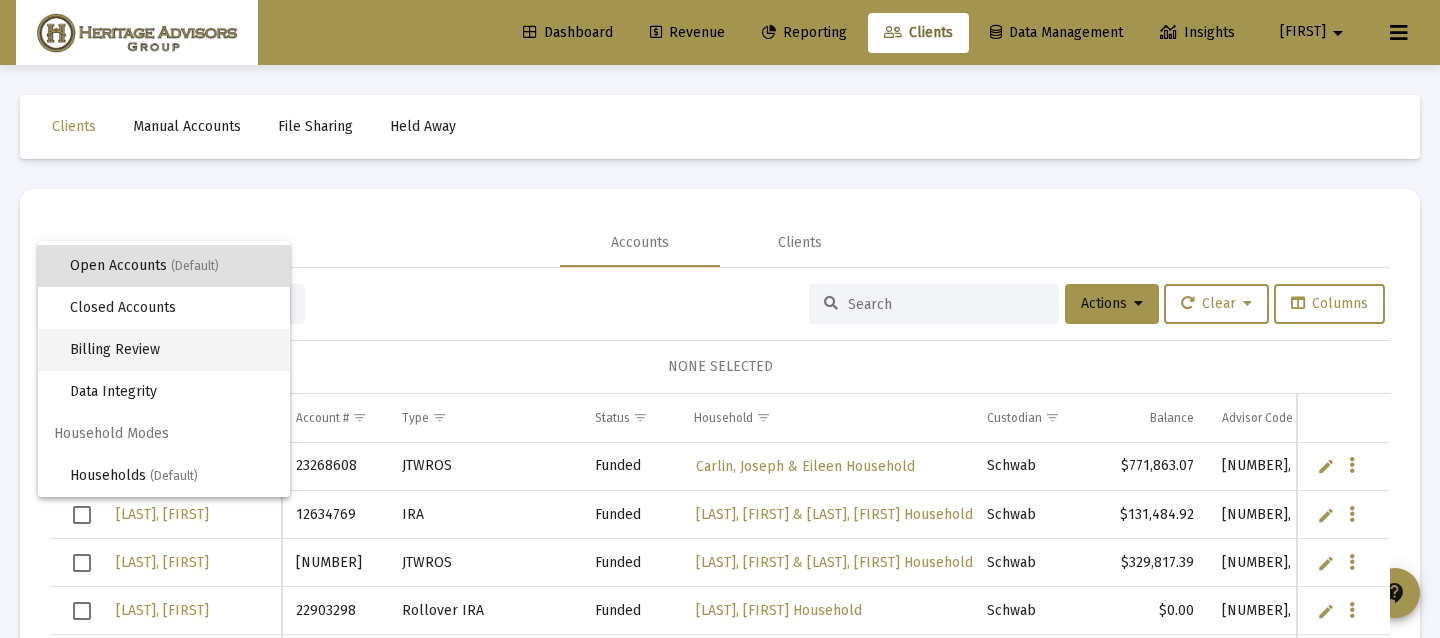 scroll, scrollTop: 37, scrollLeft: 0, axis: vertical 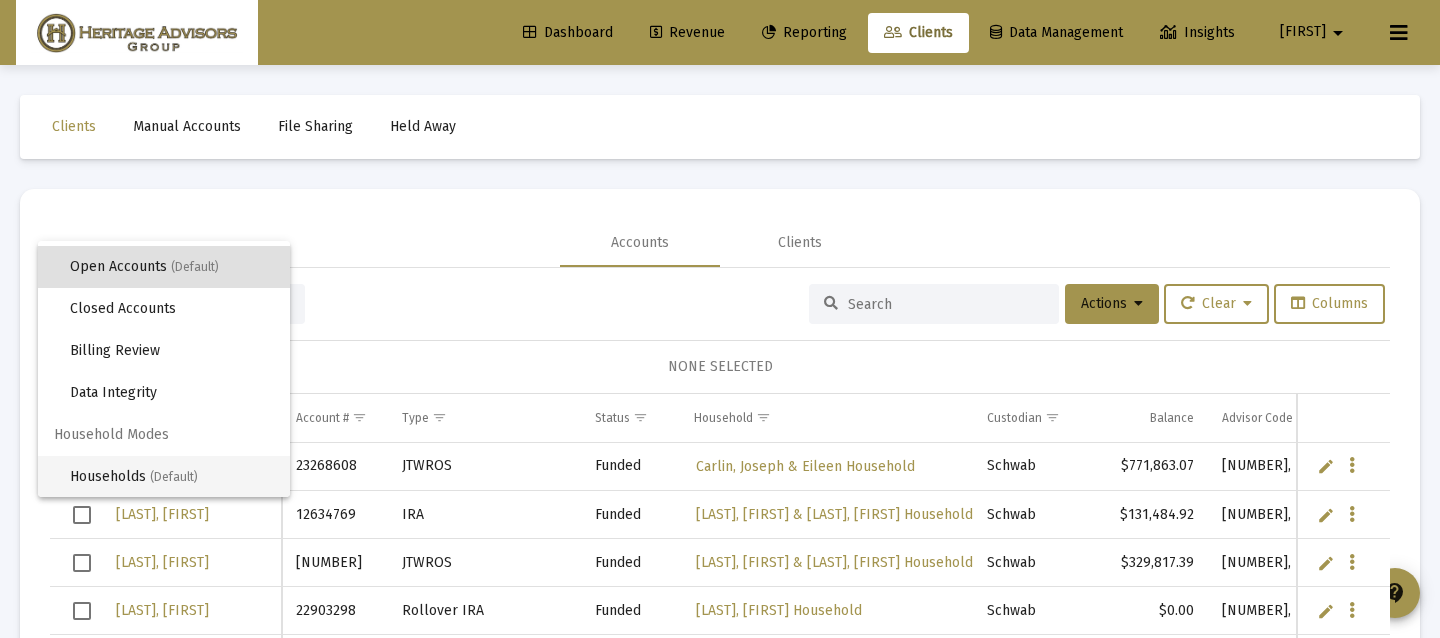 click on "Households  (Default)" at bounding box center [172, 477] 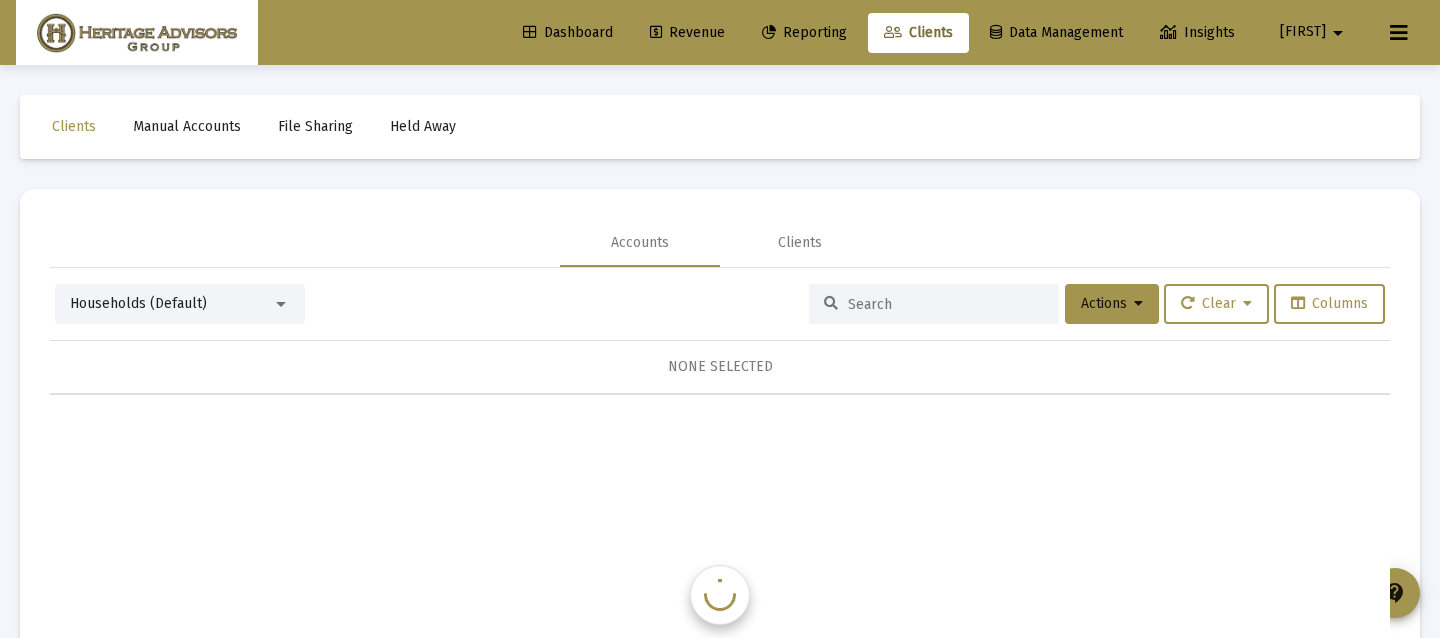 scroll, scrollTop: 0, scrollLeft: 0, axis: both 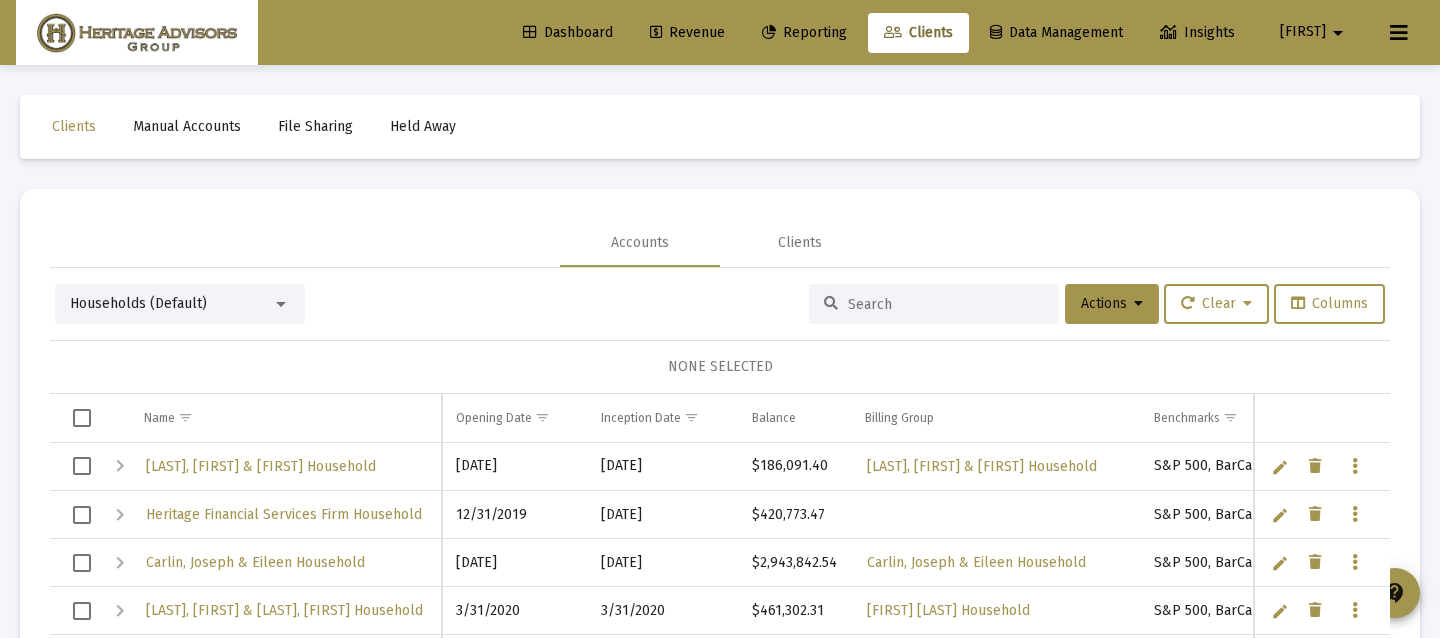 click on "Dashboard" at bounding box center (568, 32) 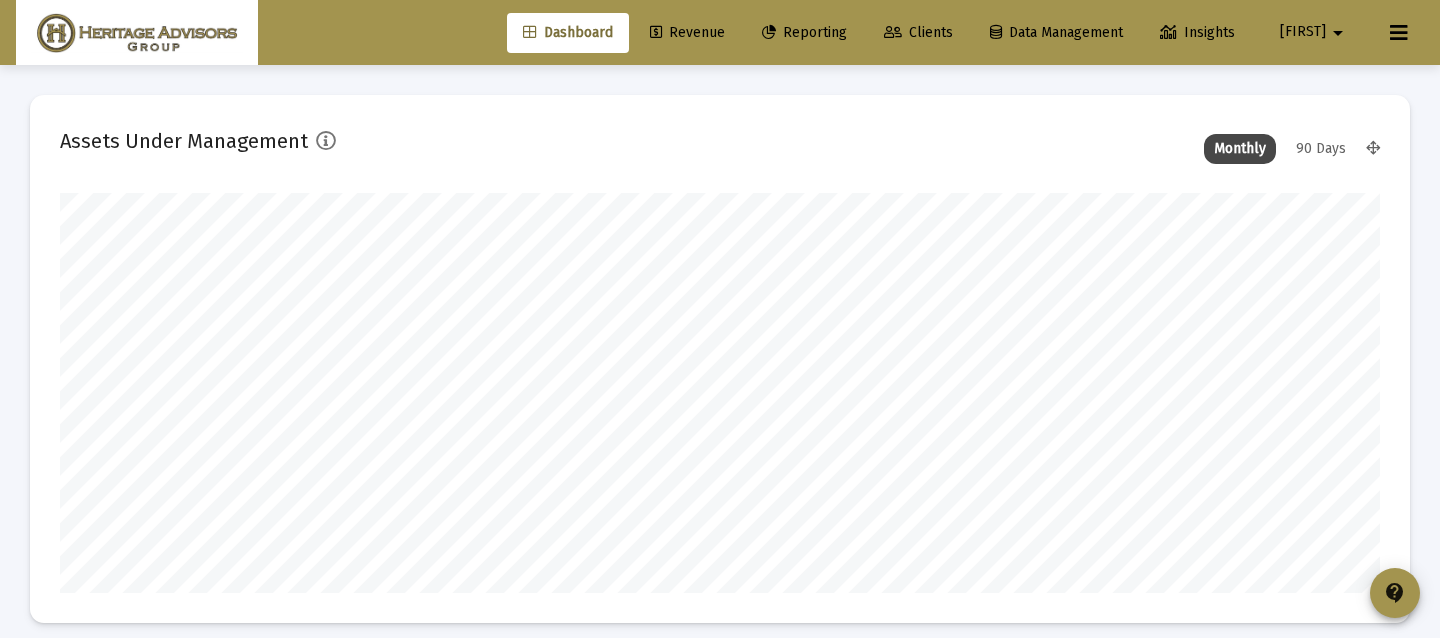 scroll, scrollTop: 999600, scrollLeft: 998680, axis: both 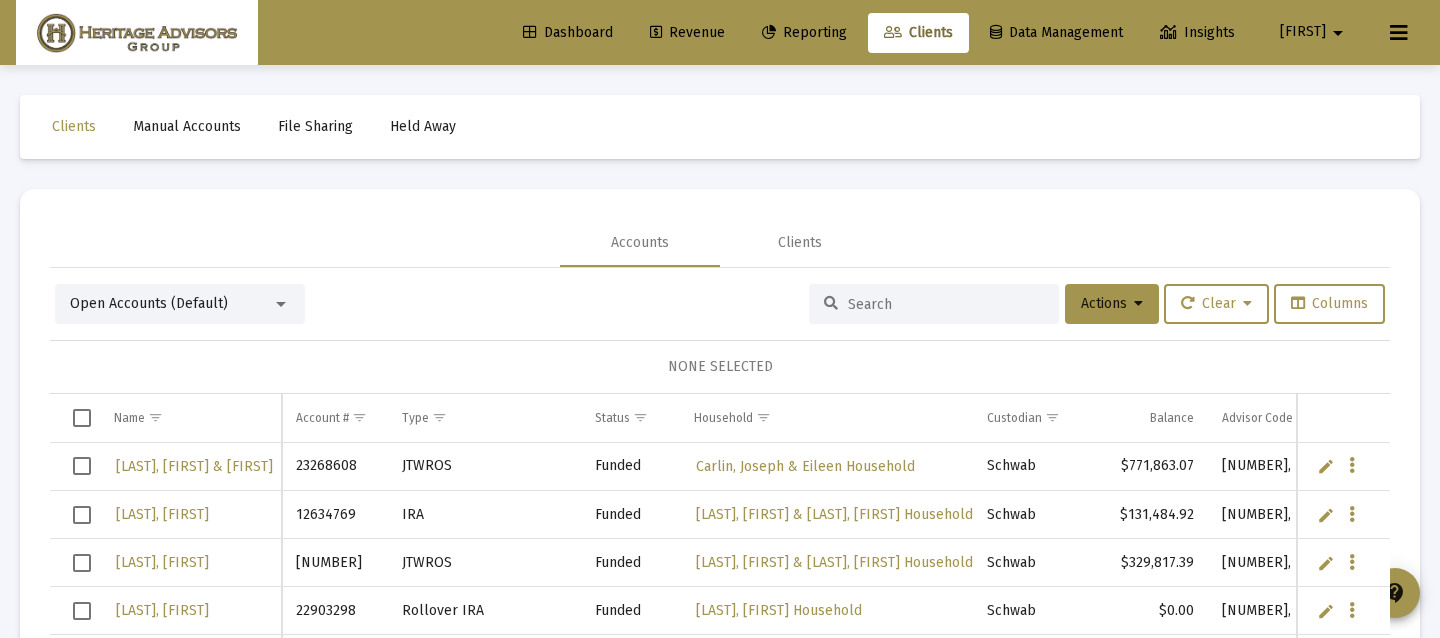 click on "Open Accounts (Default)" at bounding box center (180, 304) 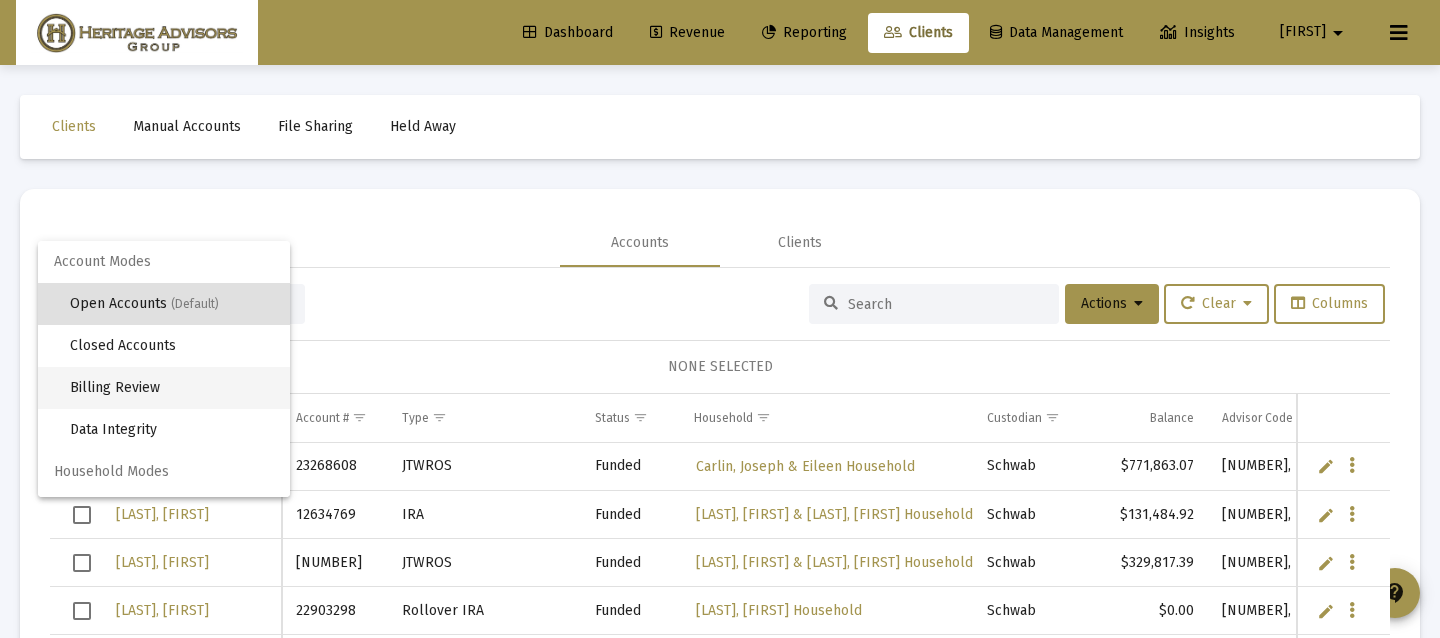scroll, scrollTop: 38, scrollLeft: 0, axis: vertical 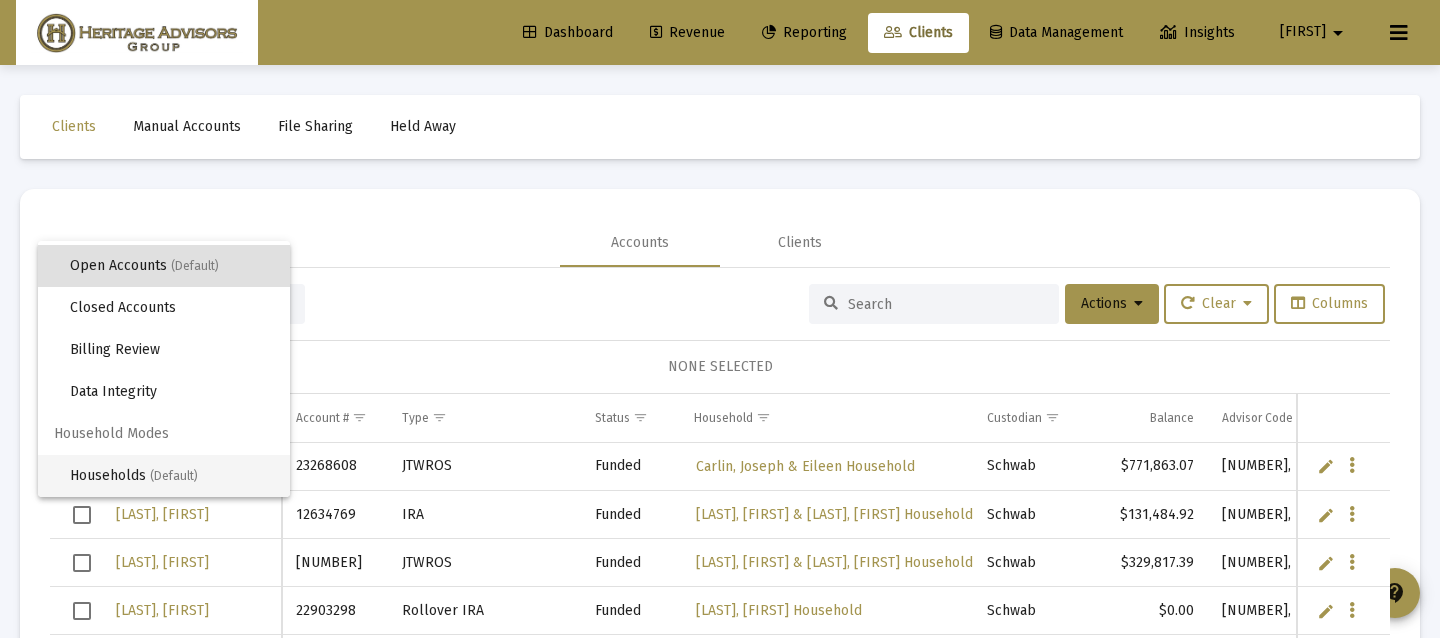 click on "Households  (Default)" at bounding box center (172, 476) 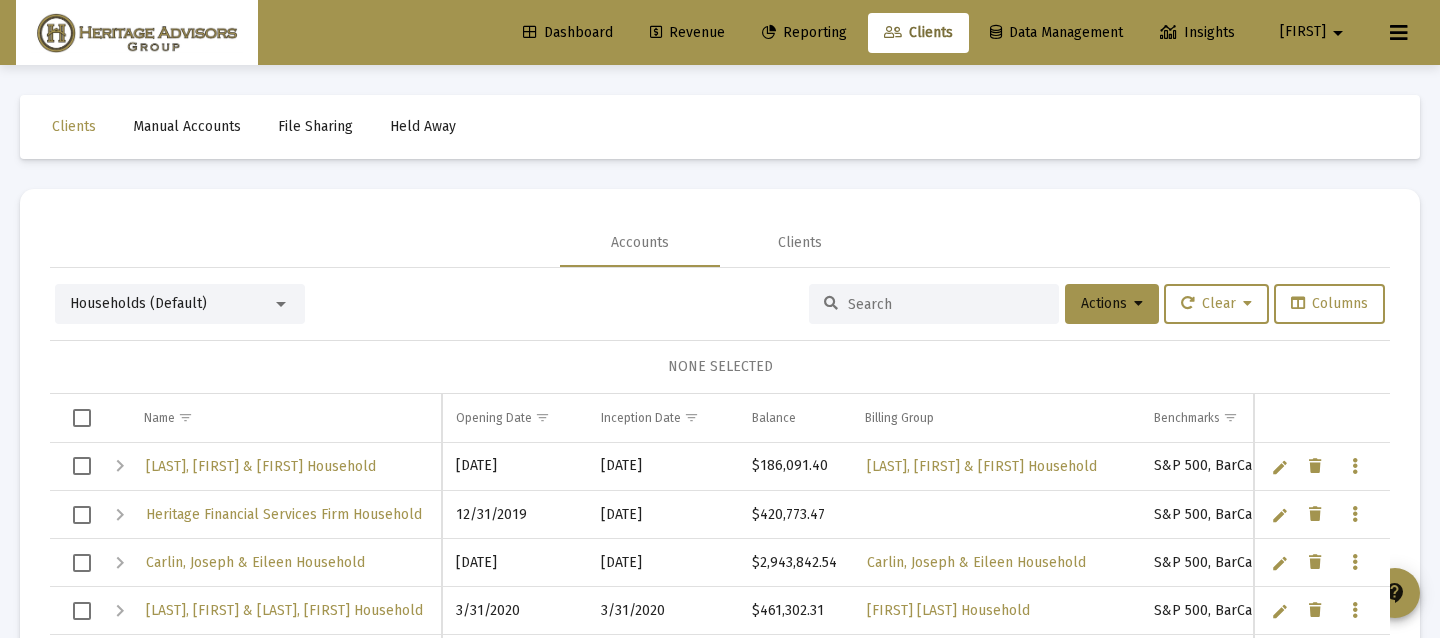 scroll, scrollTop: 50, scrollLeft: 0, axis: vertical 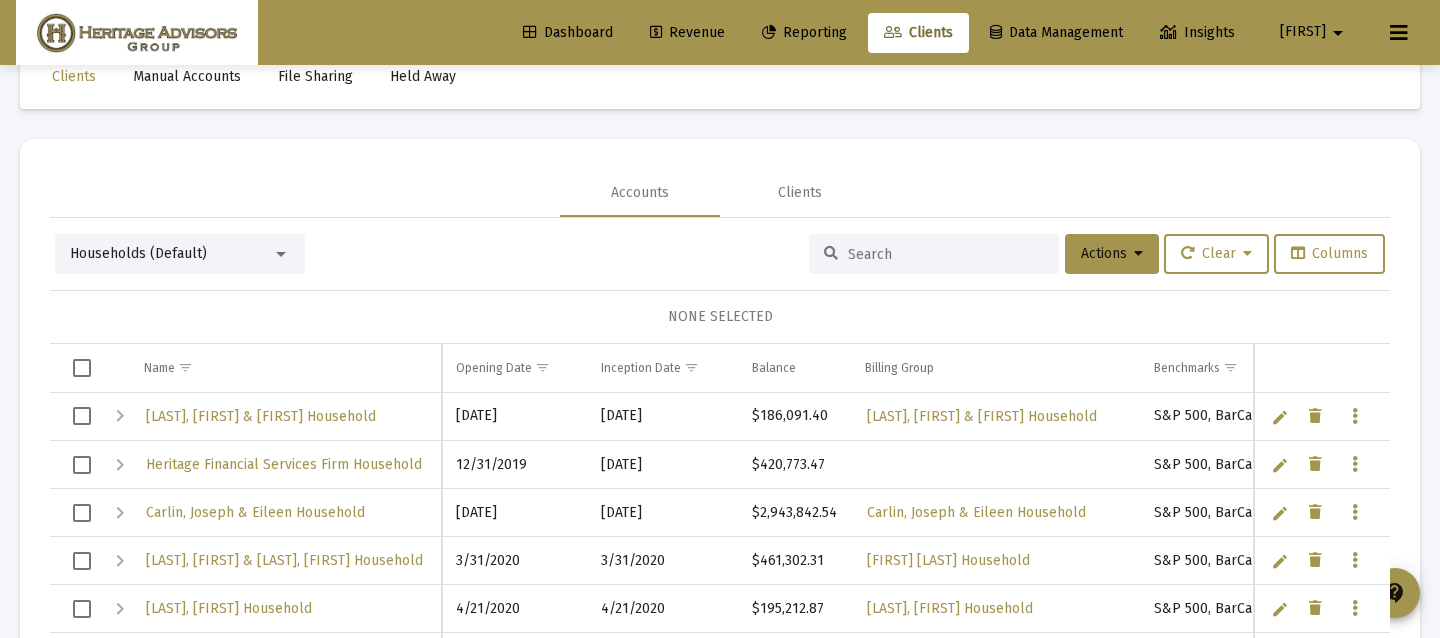 click at bounding box center (946, 254) 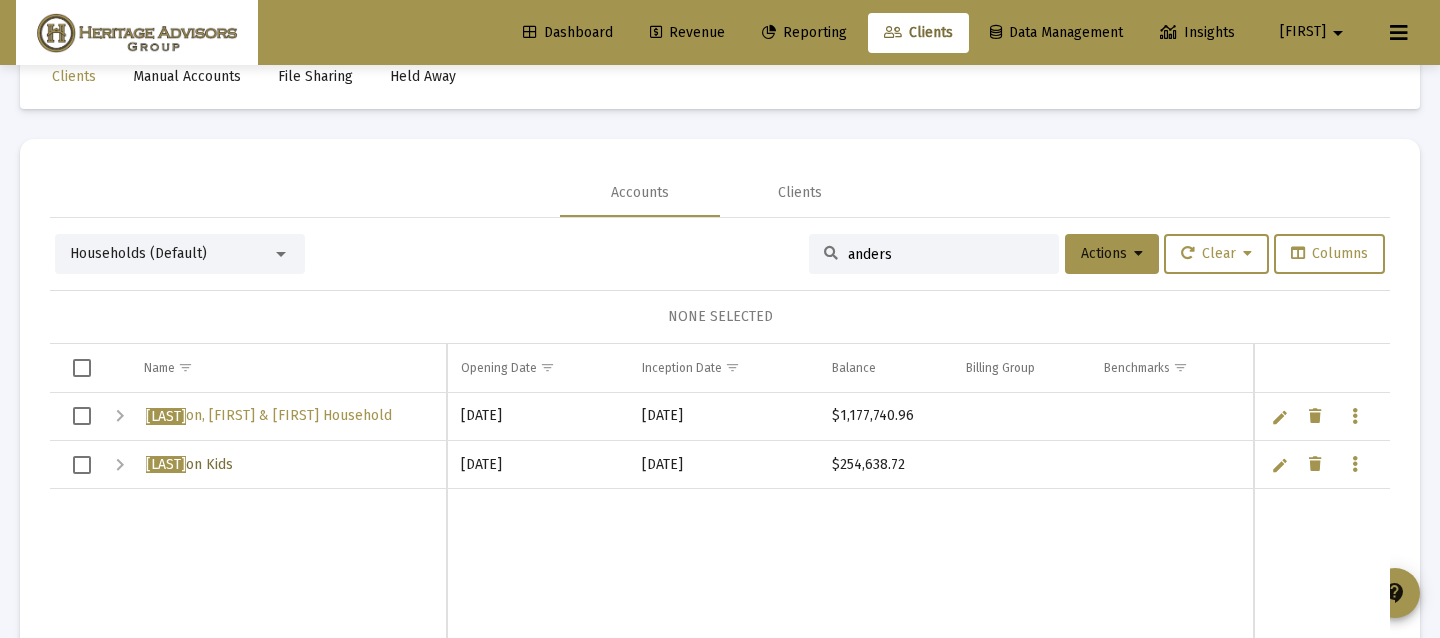 click on "Anders on Kids" at bounding box center (189, 464) 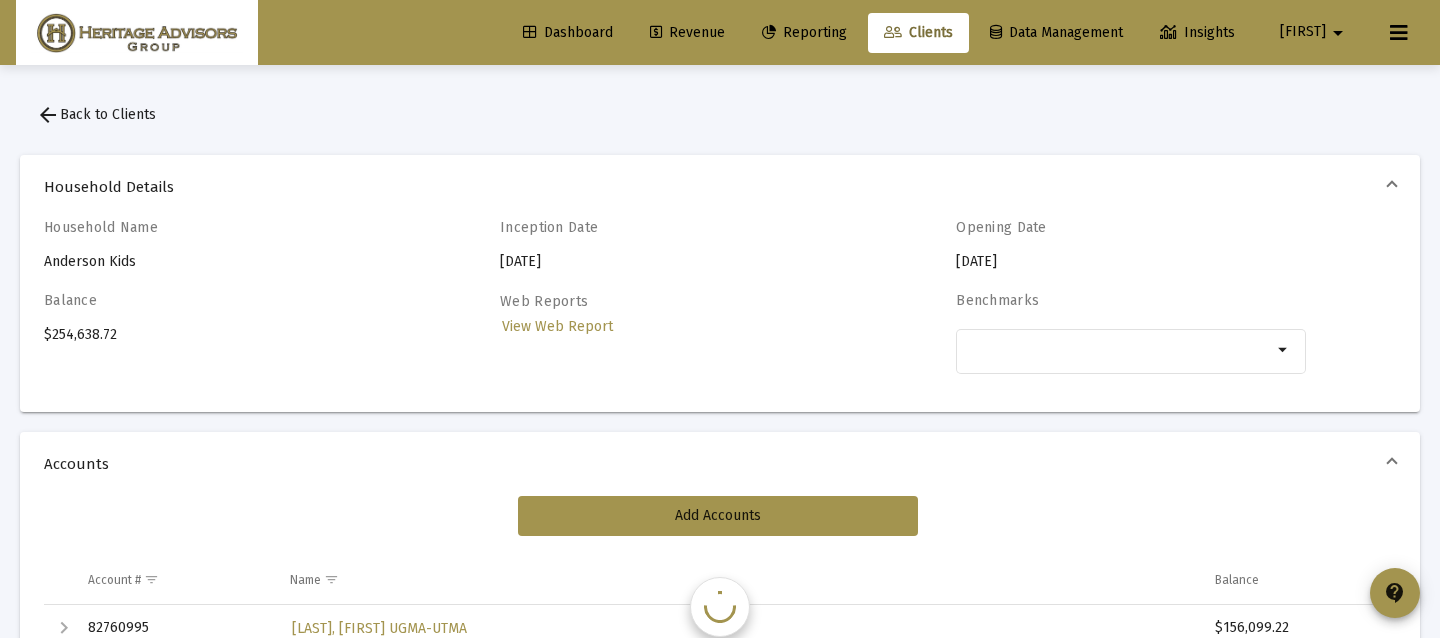 scroll, scrollTop: 0, scrollLeft: 0, axis: both 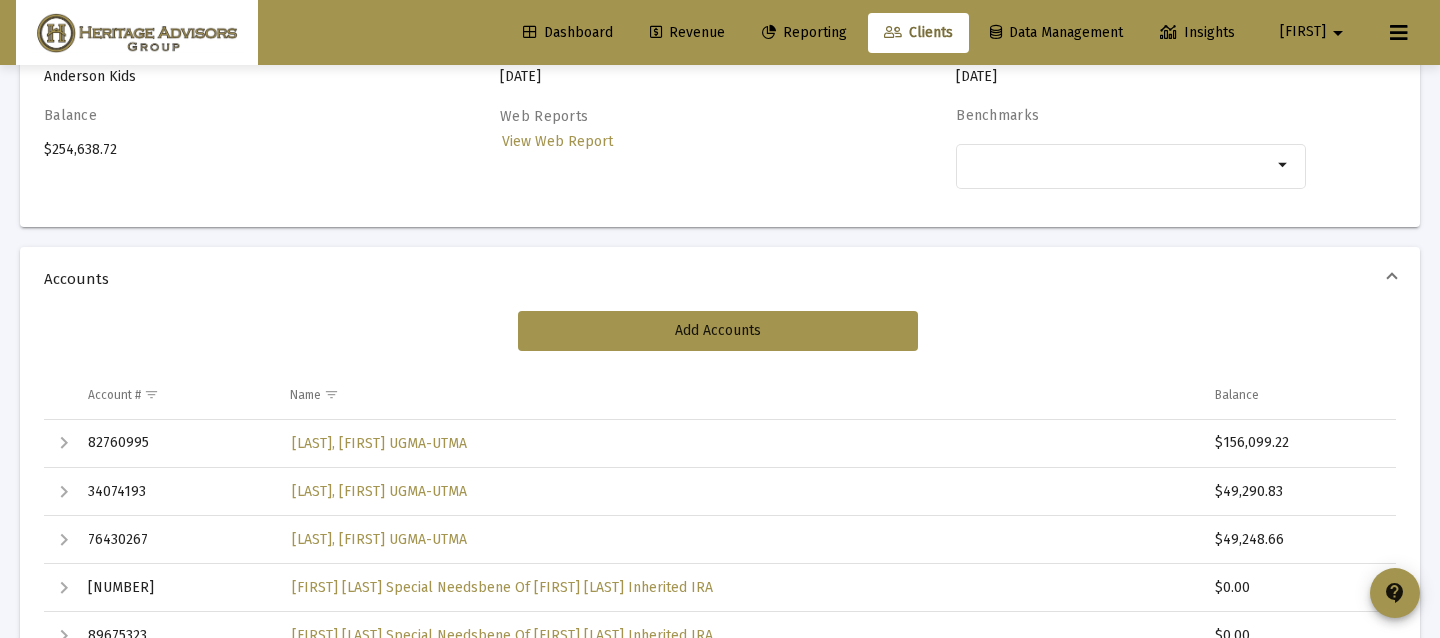 click on "82760995" at bounding box center [175, 444] 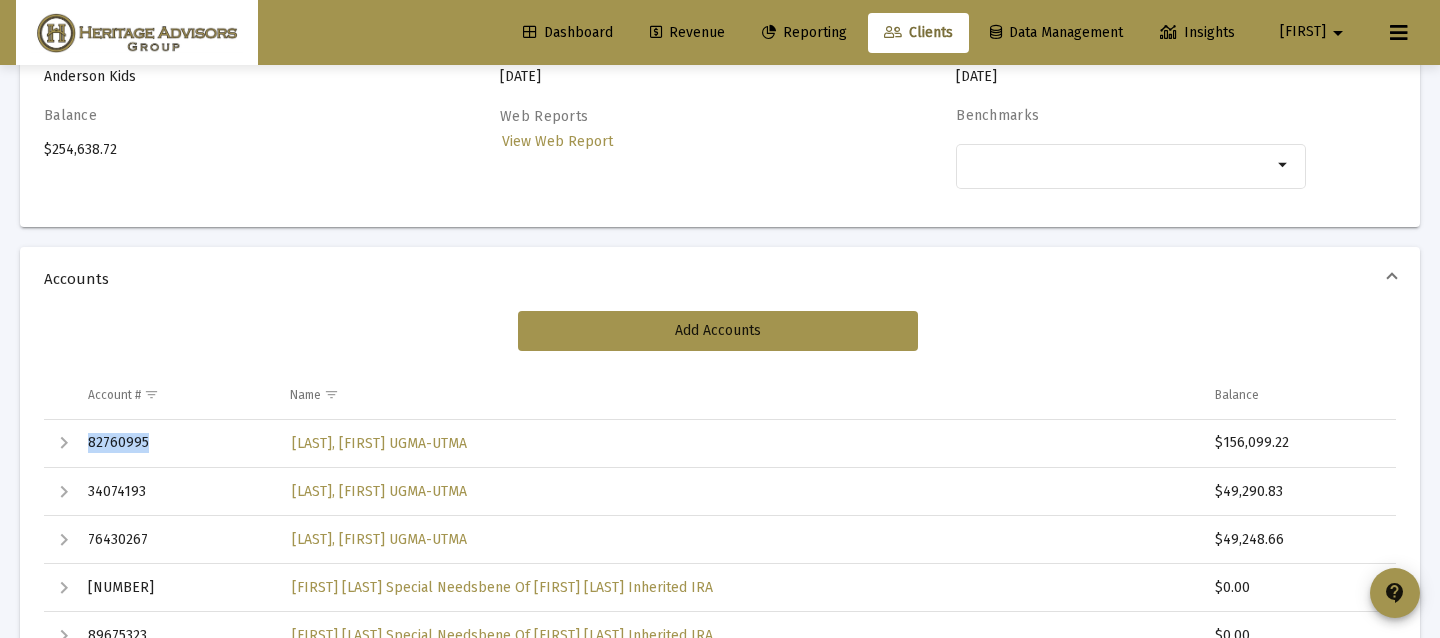 click on "82760995" at bounding box center [175, 444] 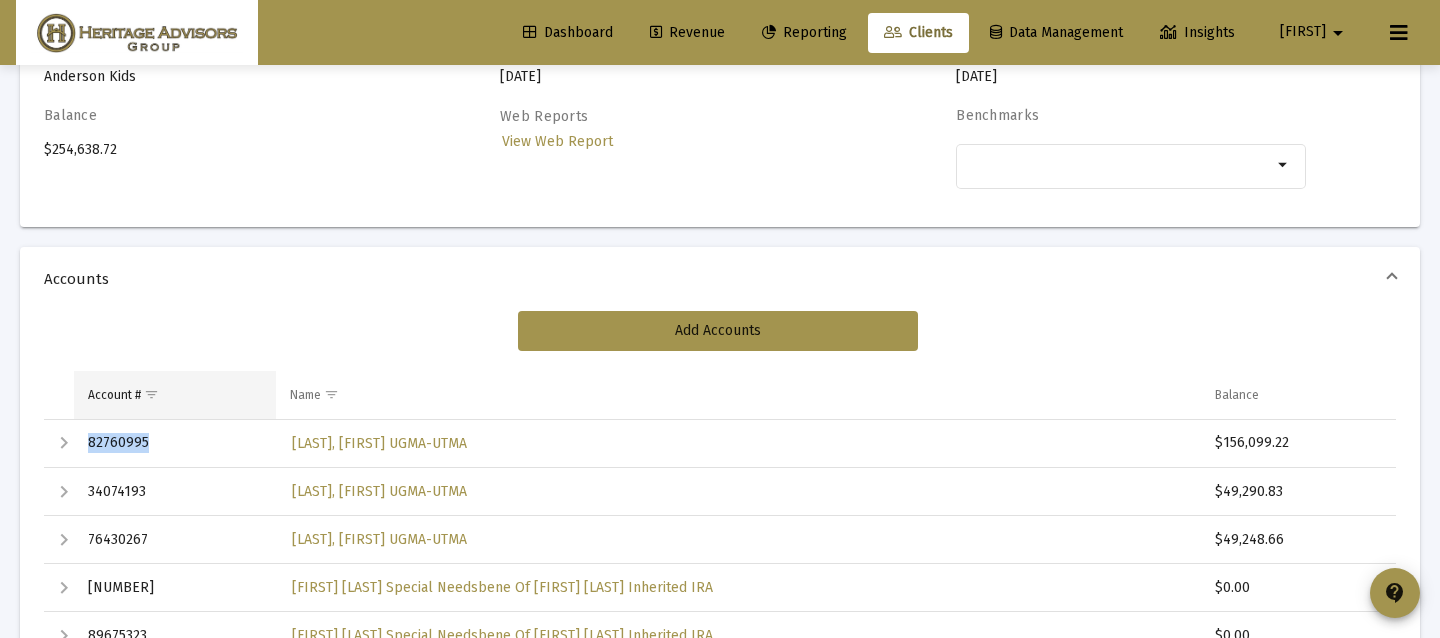 scroll, scrollTop: 0, scrollLeft: 0, axis: both 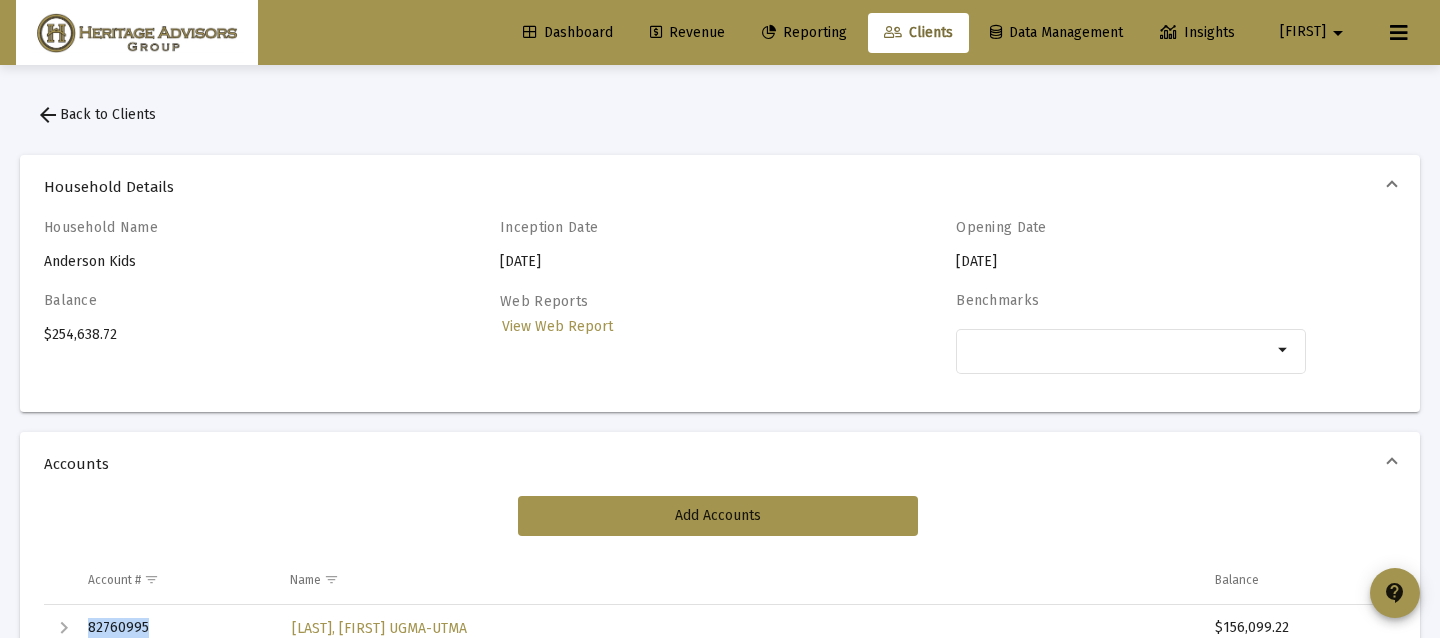 click on "arrow_back  Back to Clients" at bounding box center (96, 115) 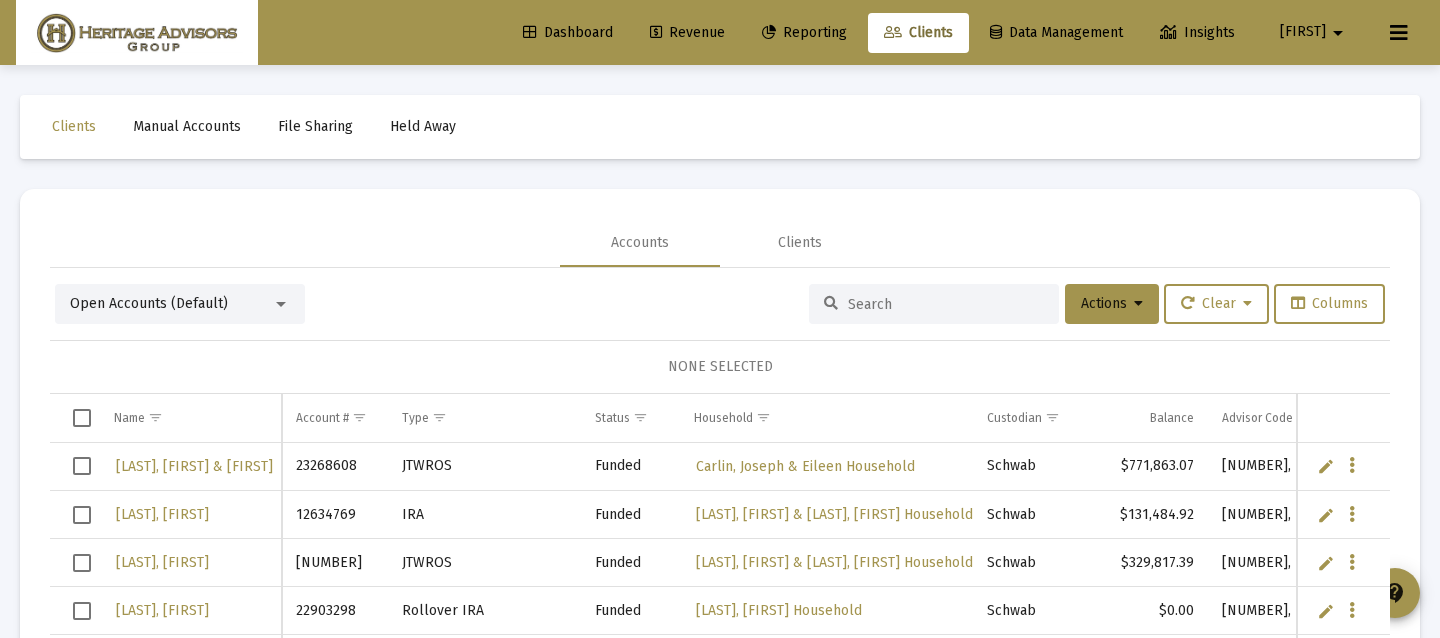 click at bounding box center (281, 304) 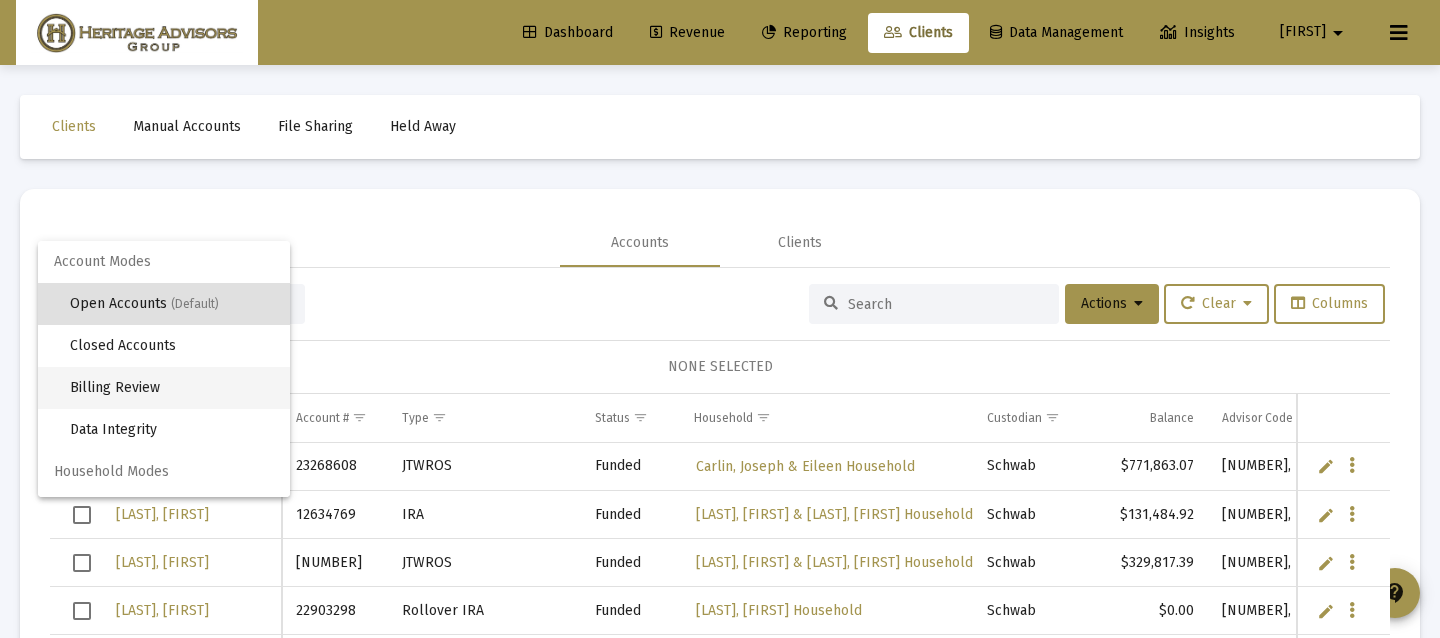 scroll, scrollTop: 38, scrollLeft: 0, axis: vertical 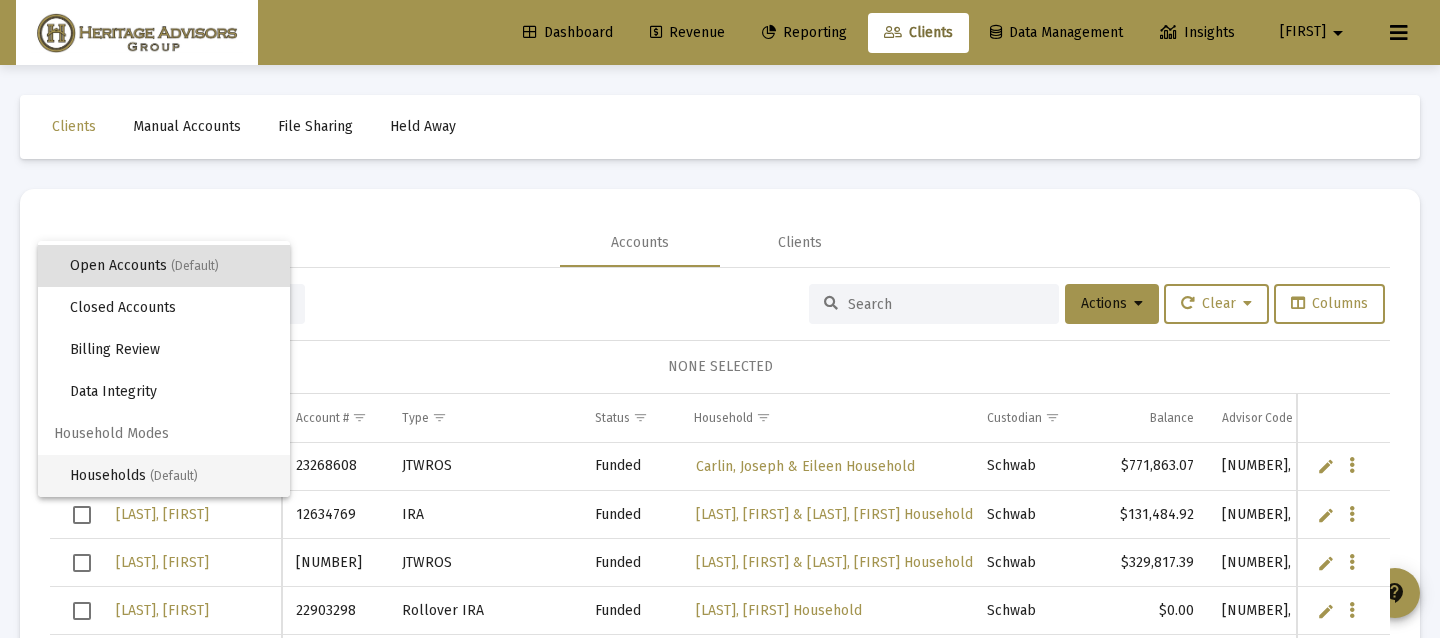 click on "(Default)" at bounding box center [174, 476] 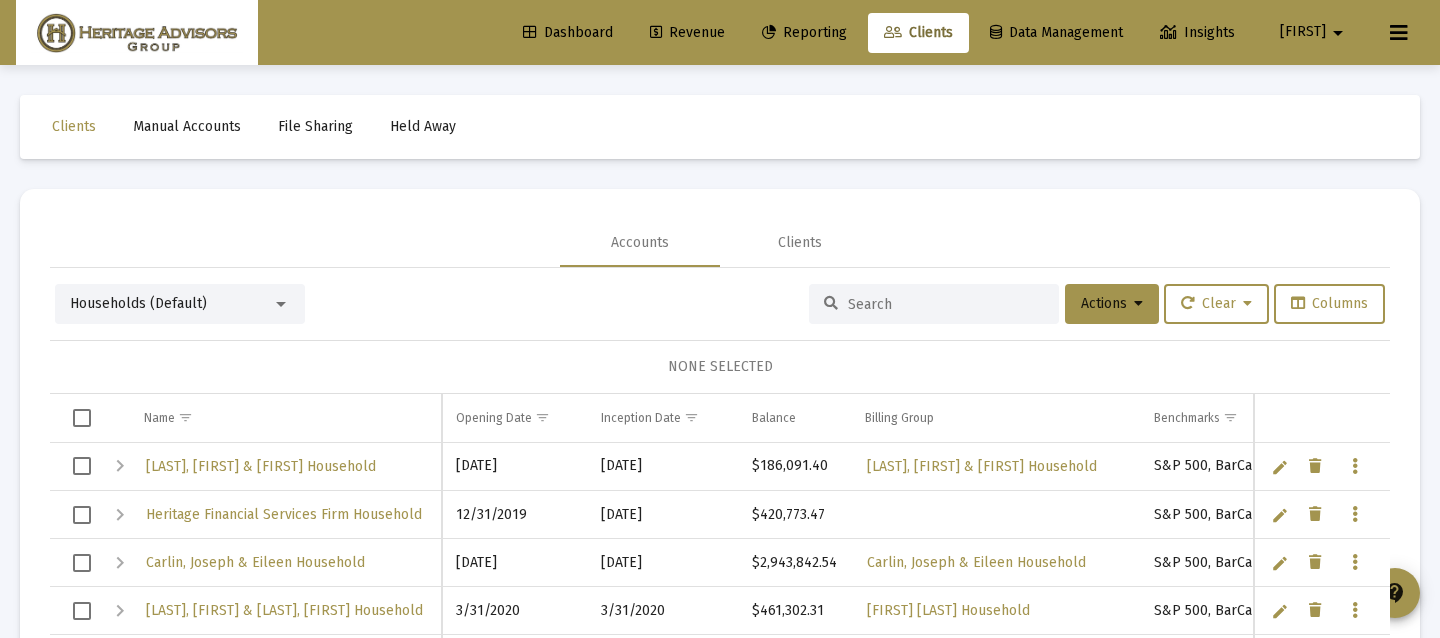 click at bounding box center (934, 304) 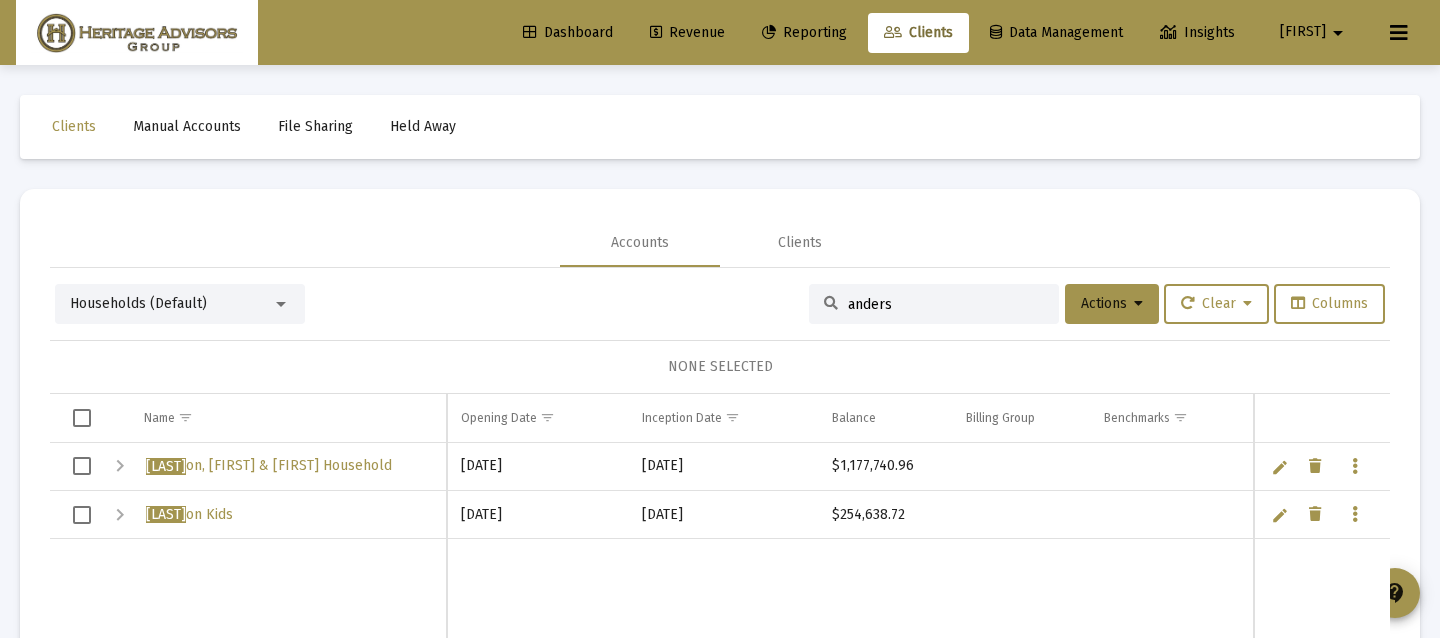 click at bounding box center [82, 515] 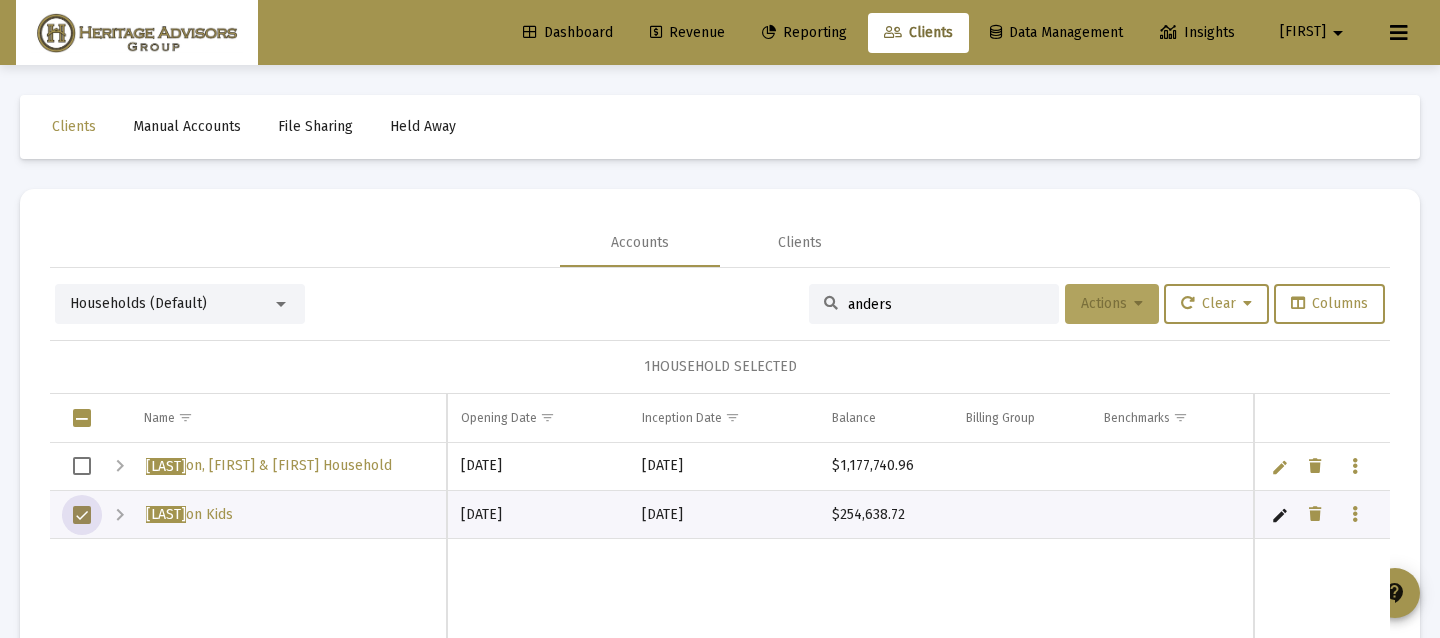 click on "Actions" at bounding box center (1112, 303) 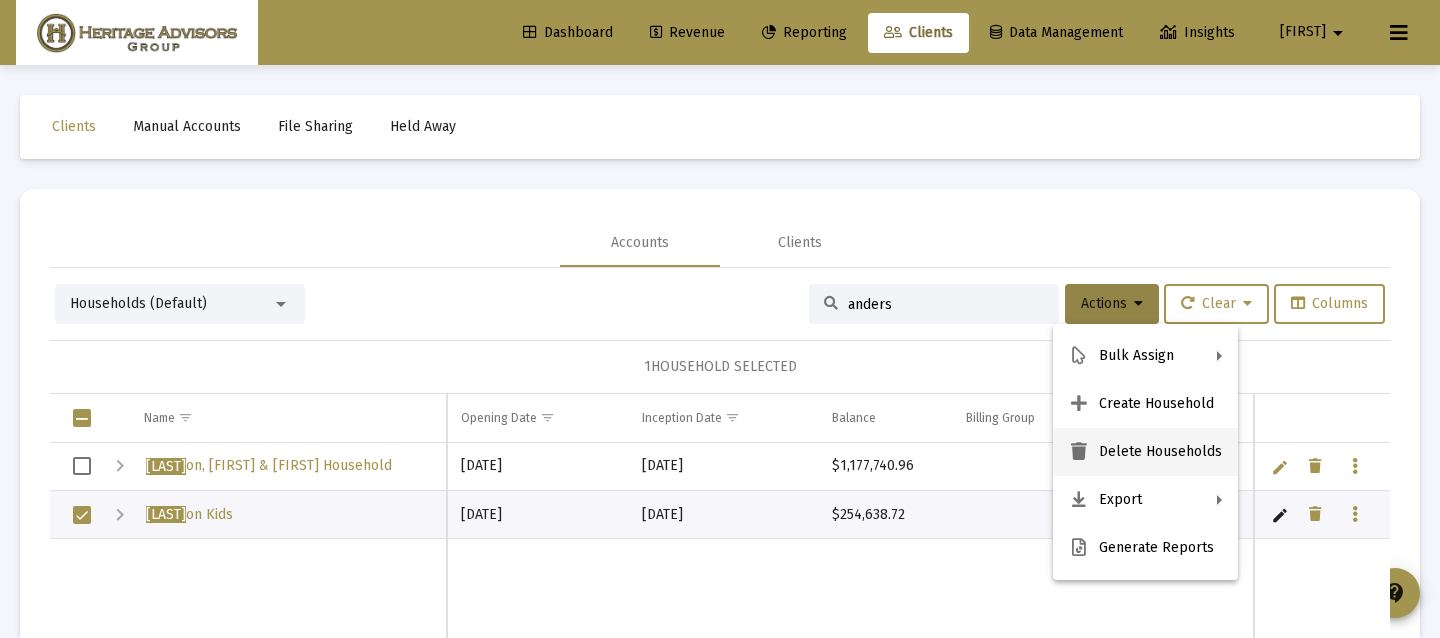 click on "Delete Households" at bounding box center (1145, 452) 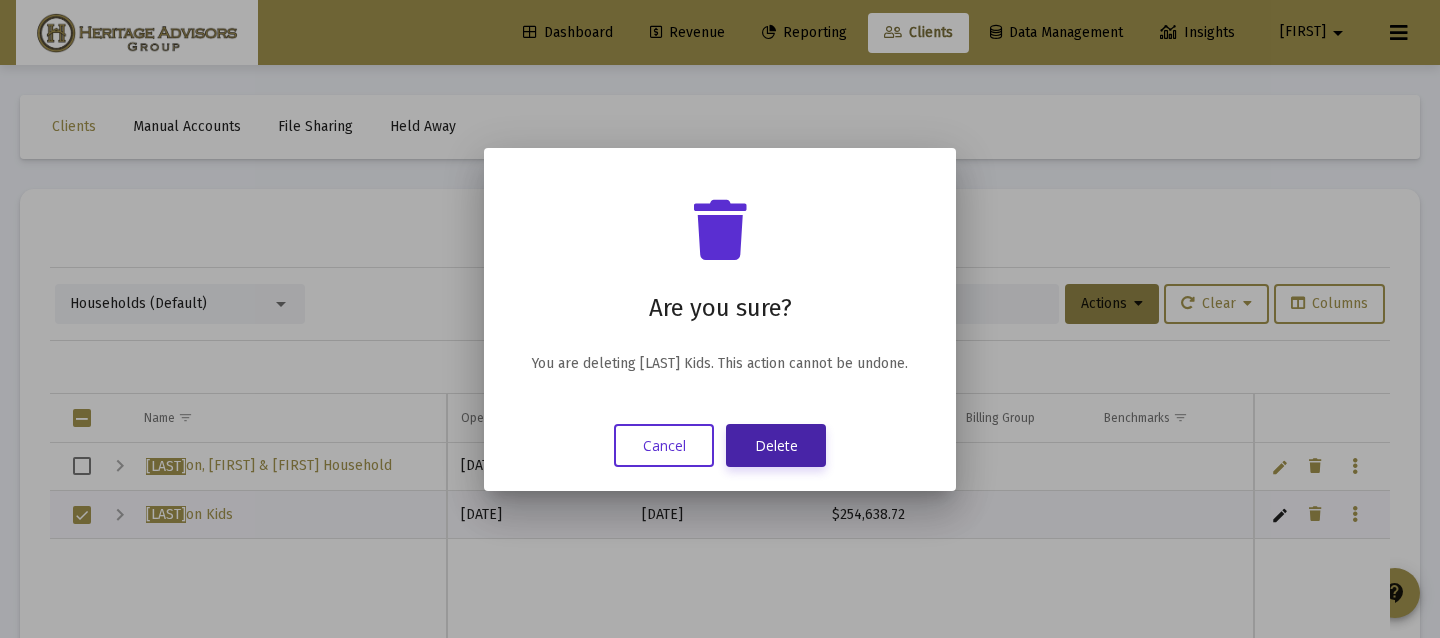 click on "Delete" at bounding box center [776, 445] 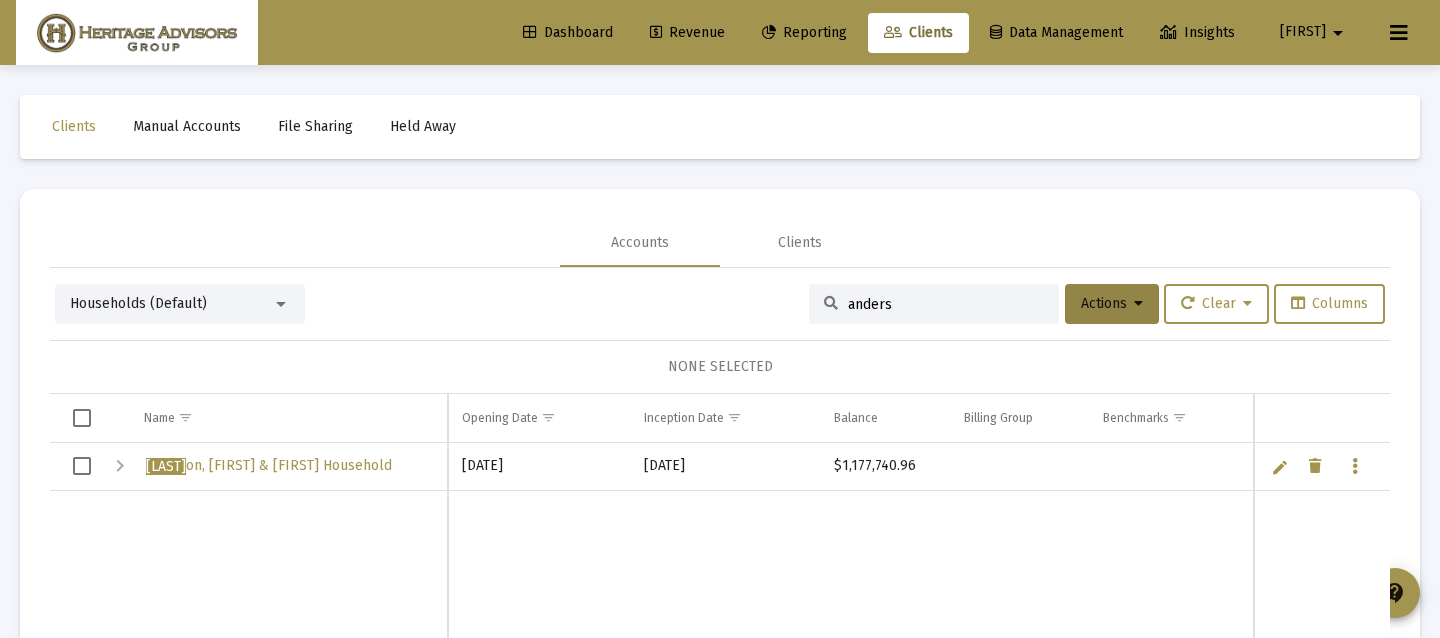 click on "Households (Default)" at bounding box center [171, 304] 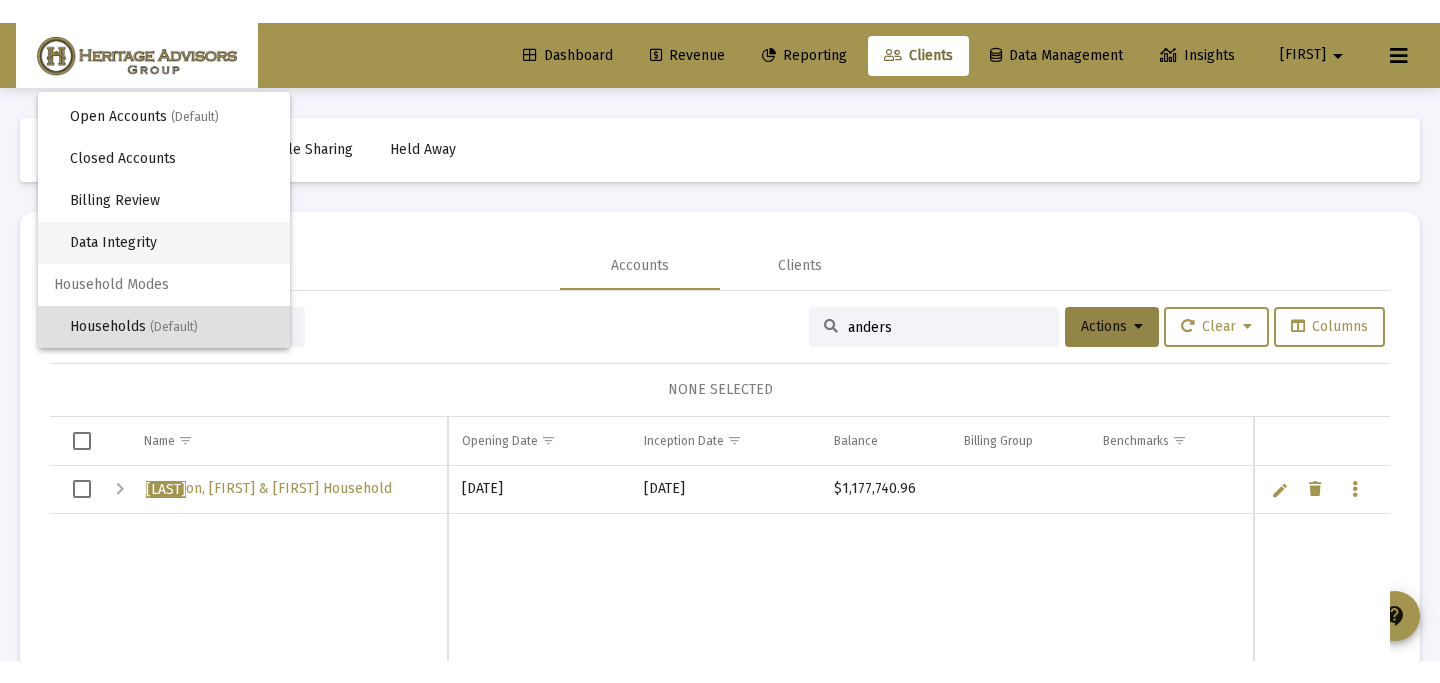 scroll, scrollTop: 0, scrollLeft: 0, axis: both 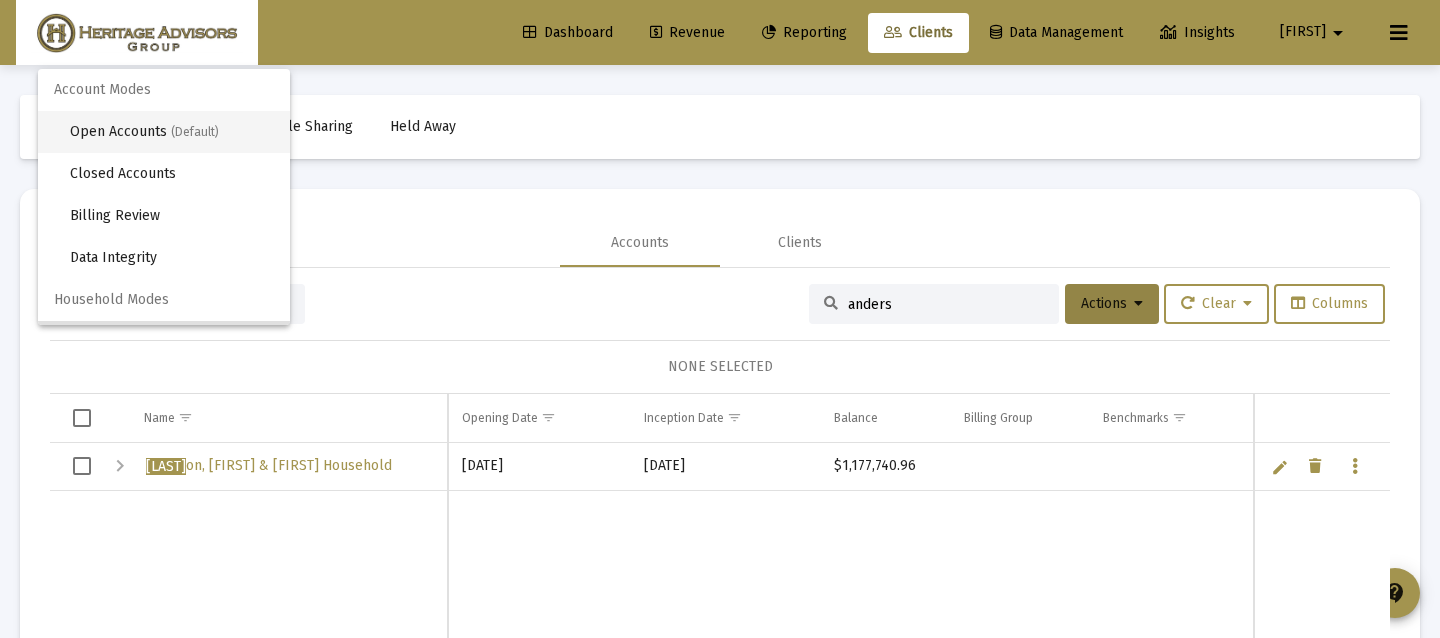 click on "(Default)" at bounding box center [195, 132] 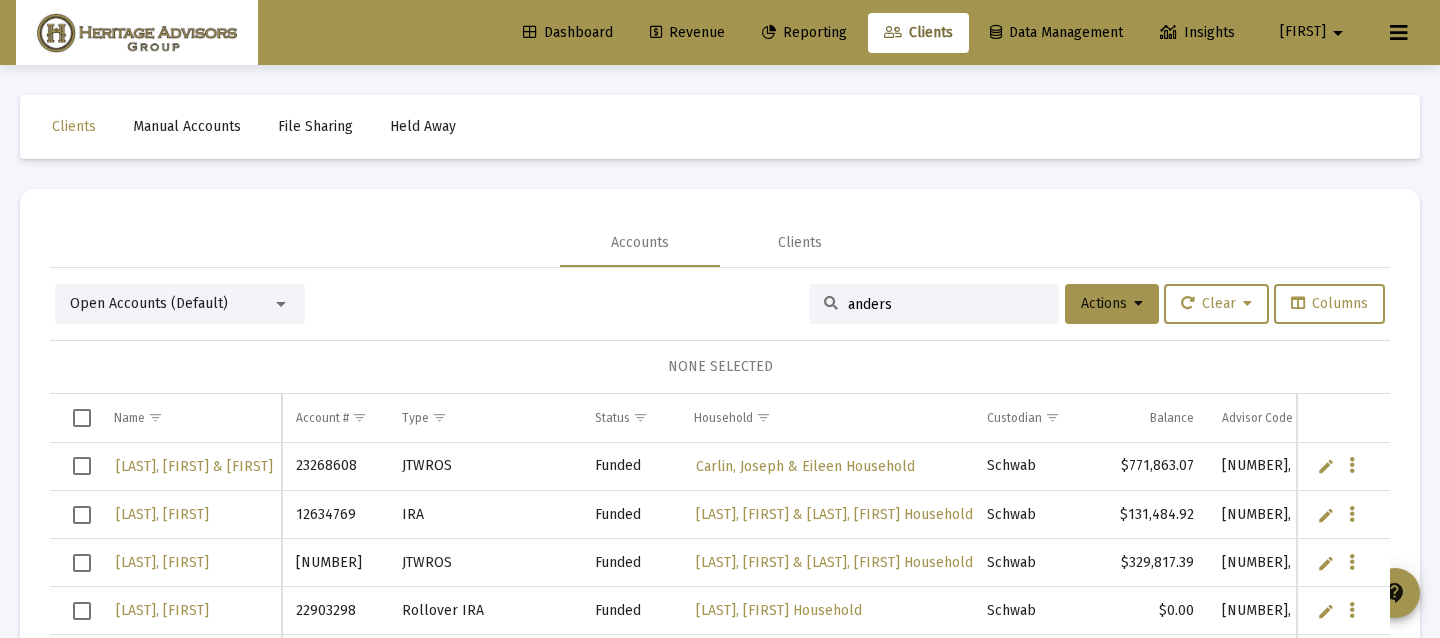 click on "anders" at bounding box center [946, 304] 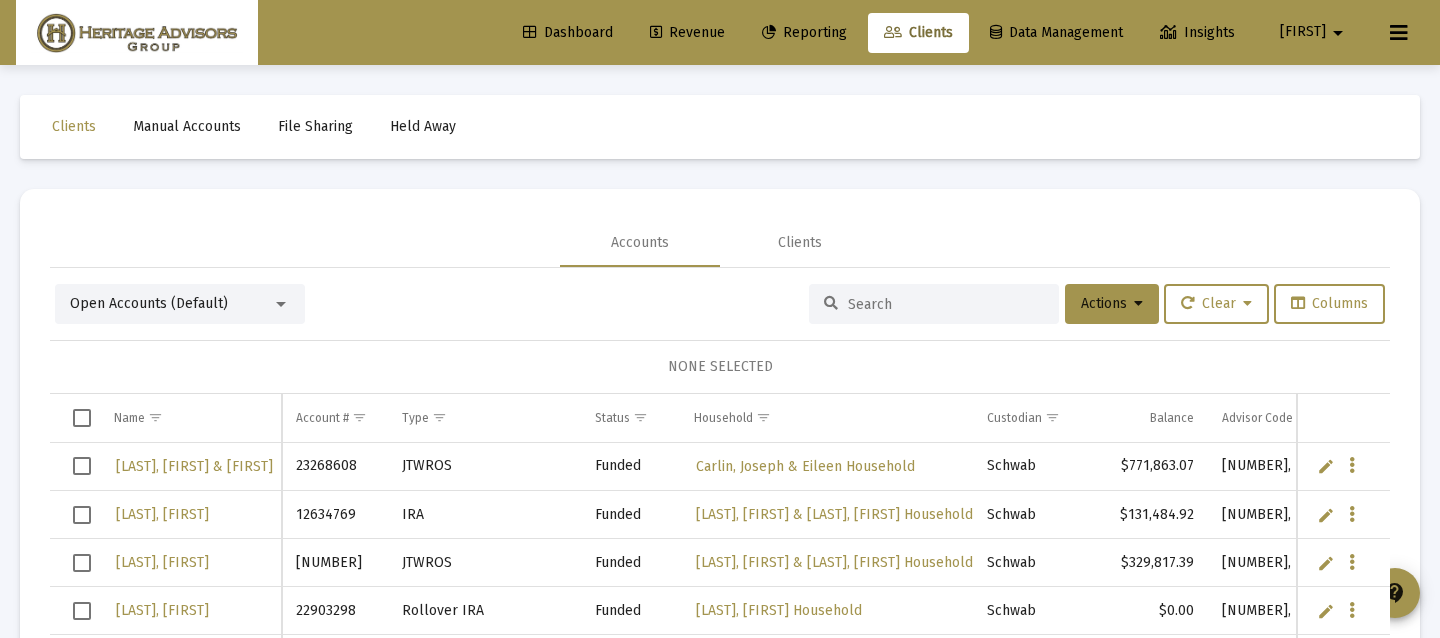 paste on "82760995" 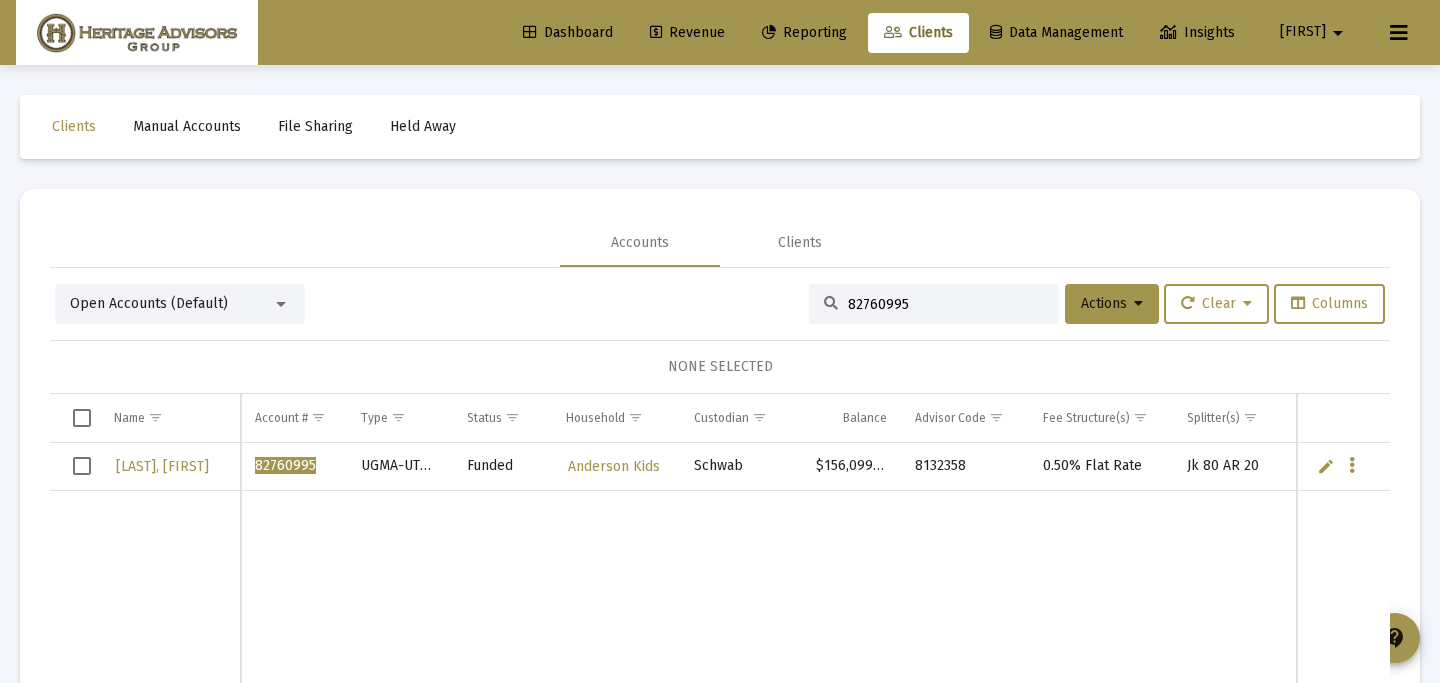 type on "82760995" 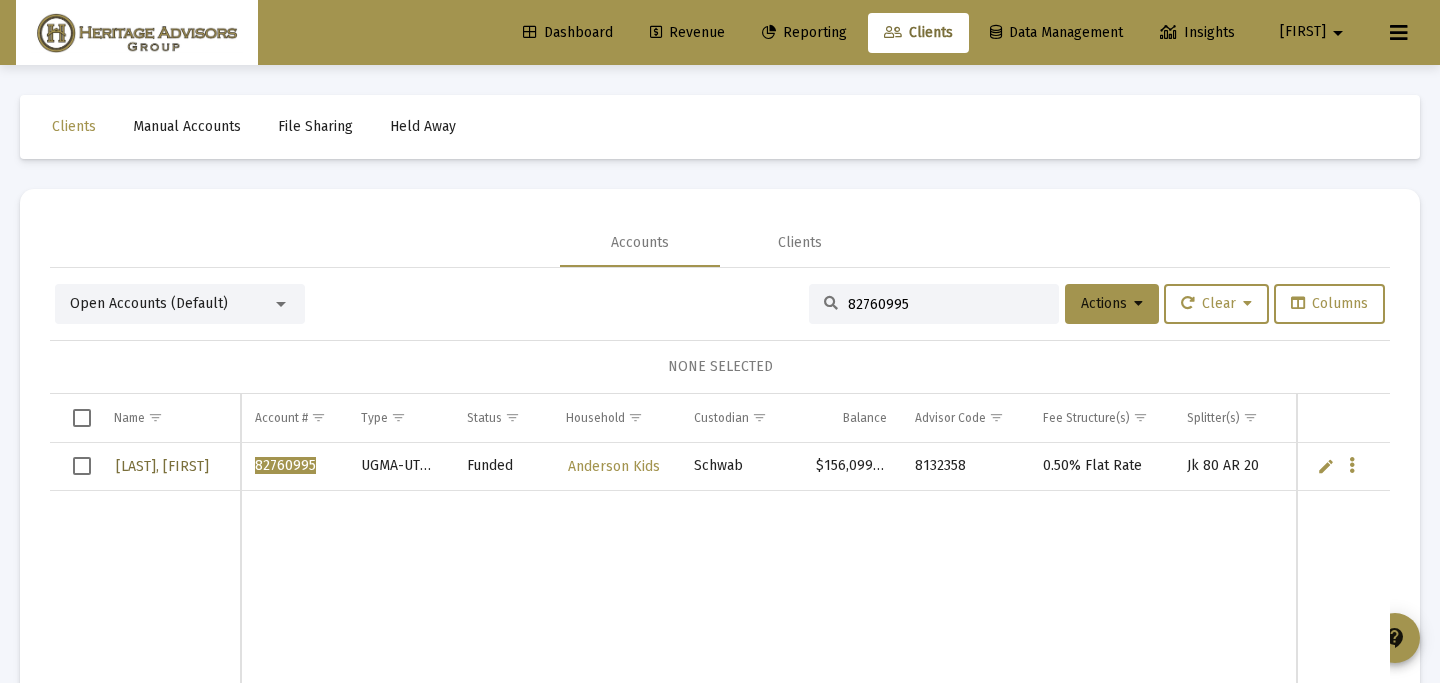 click on "[LAST], [FIRST]" at bounding box center (162, 466) 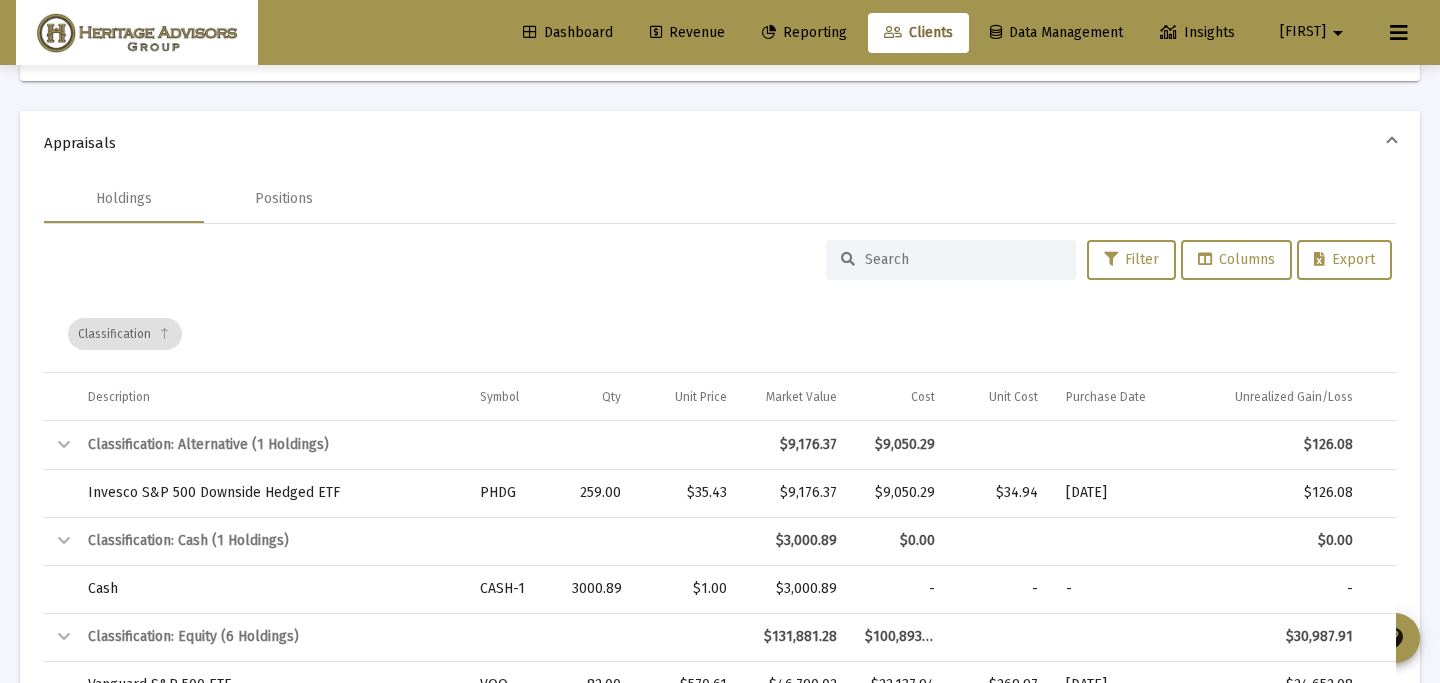 scroll, scrollTop: 950, scrollLeft: 0, axis: vertical 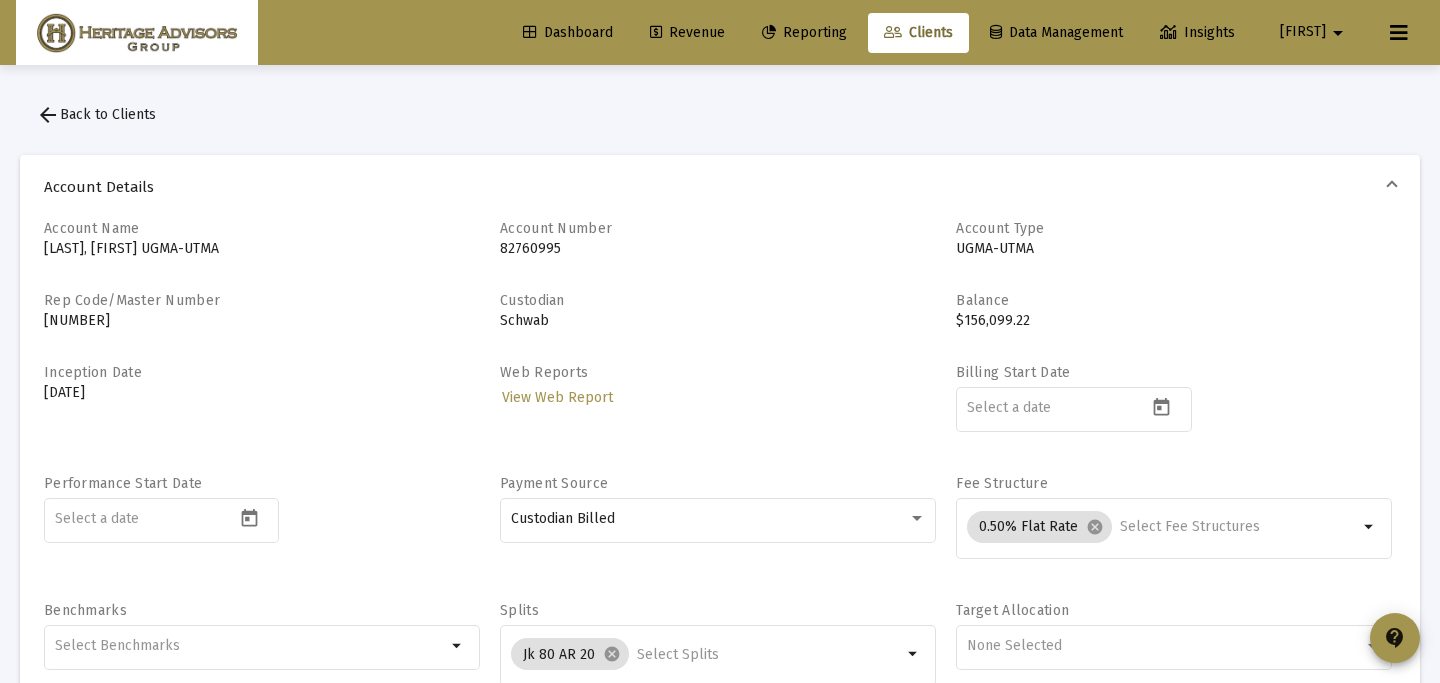 click on "arrow_back  Back to Clients" at bounding box center [96, 115] 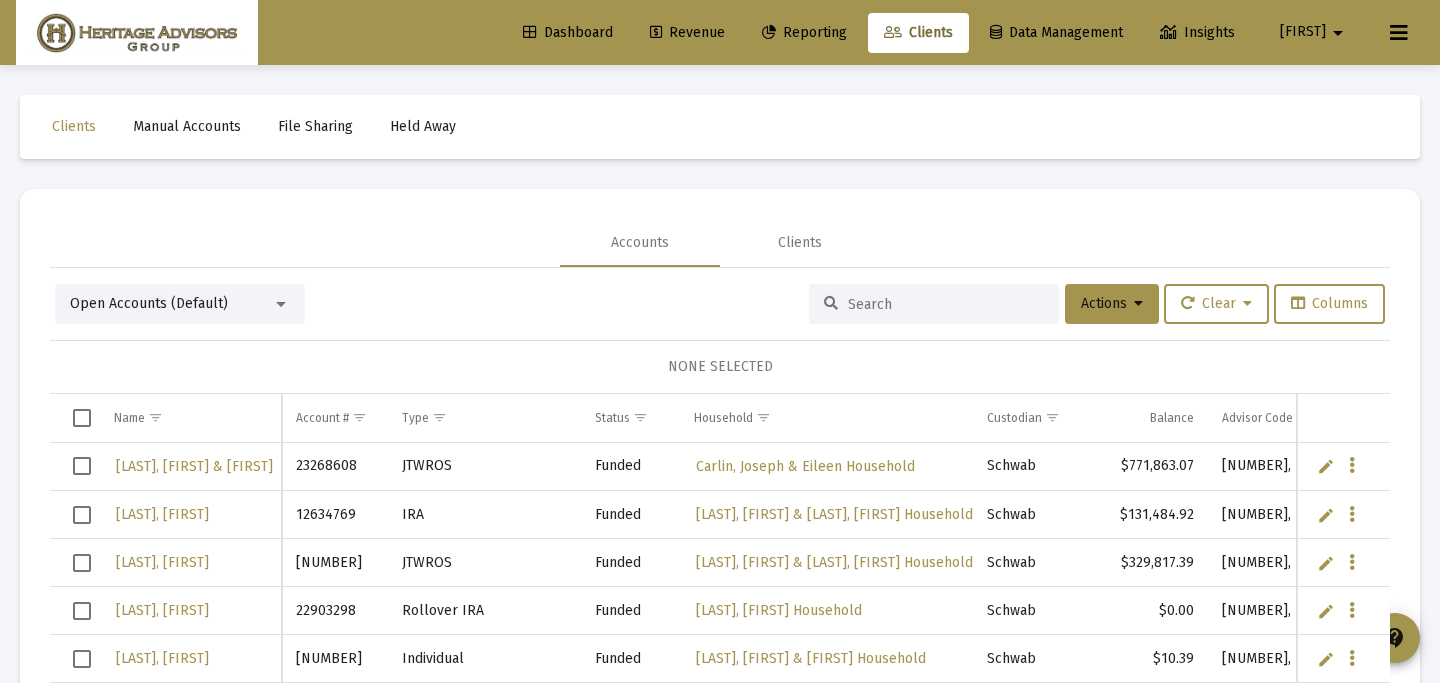 click at bounding box center (934, 304) 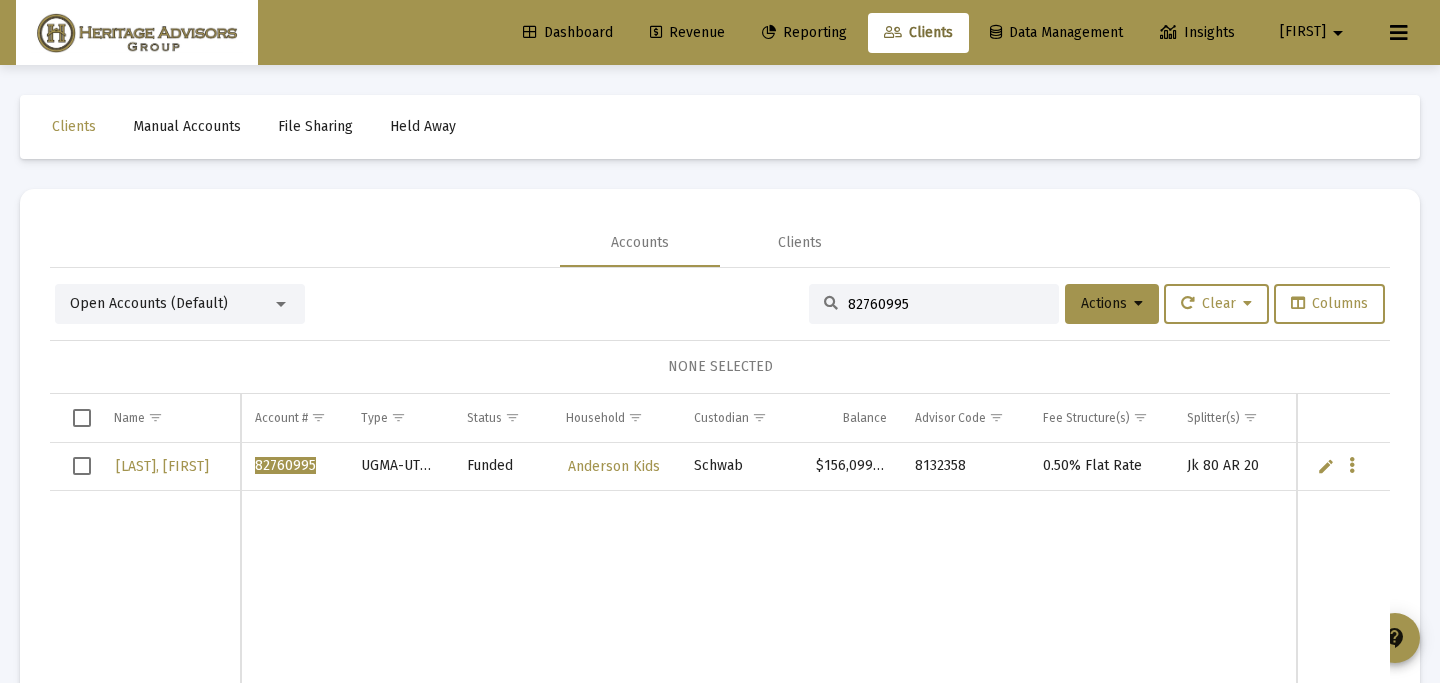 drag, startPoint x: 922, startPoint y: 308, endPoint x: 831, endPoint y: 307, distance: 91.00549 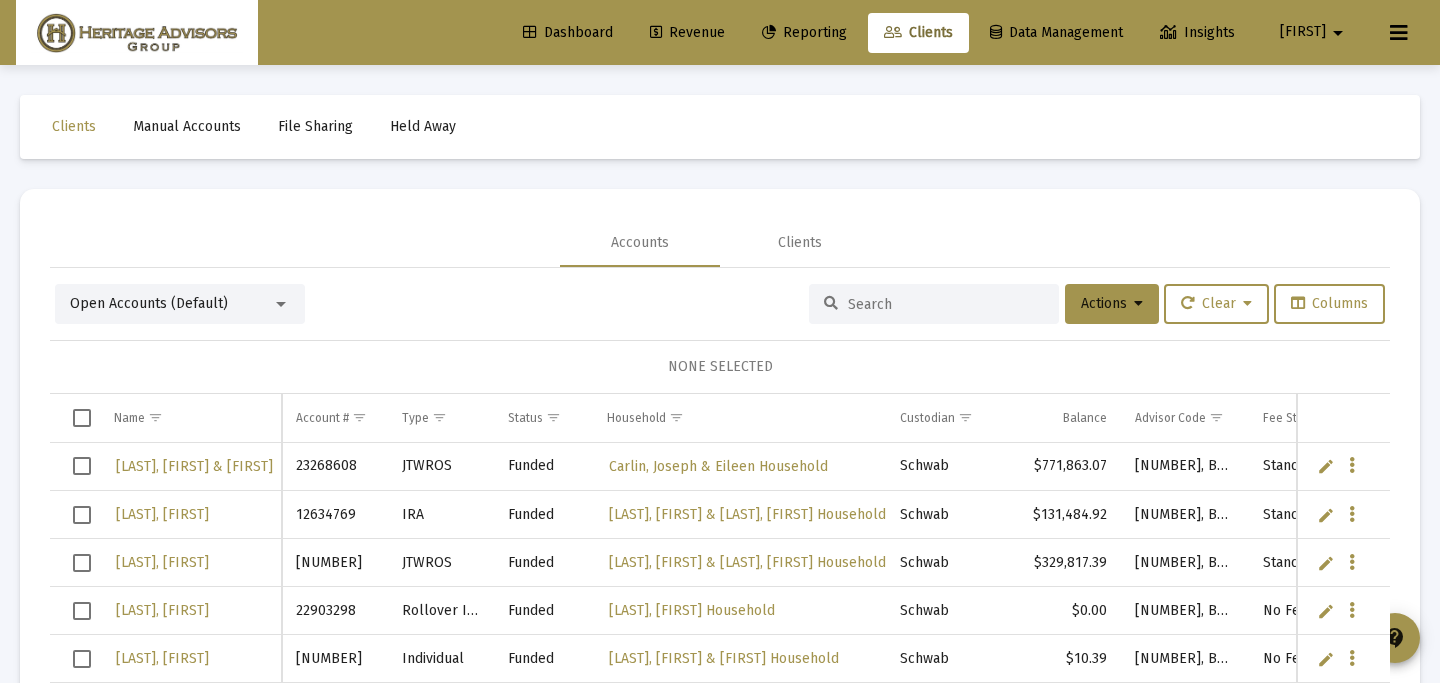 click on "Open Accounts (Default)" at bounding box center [171, 304] 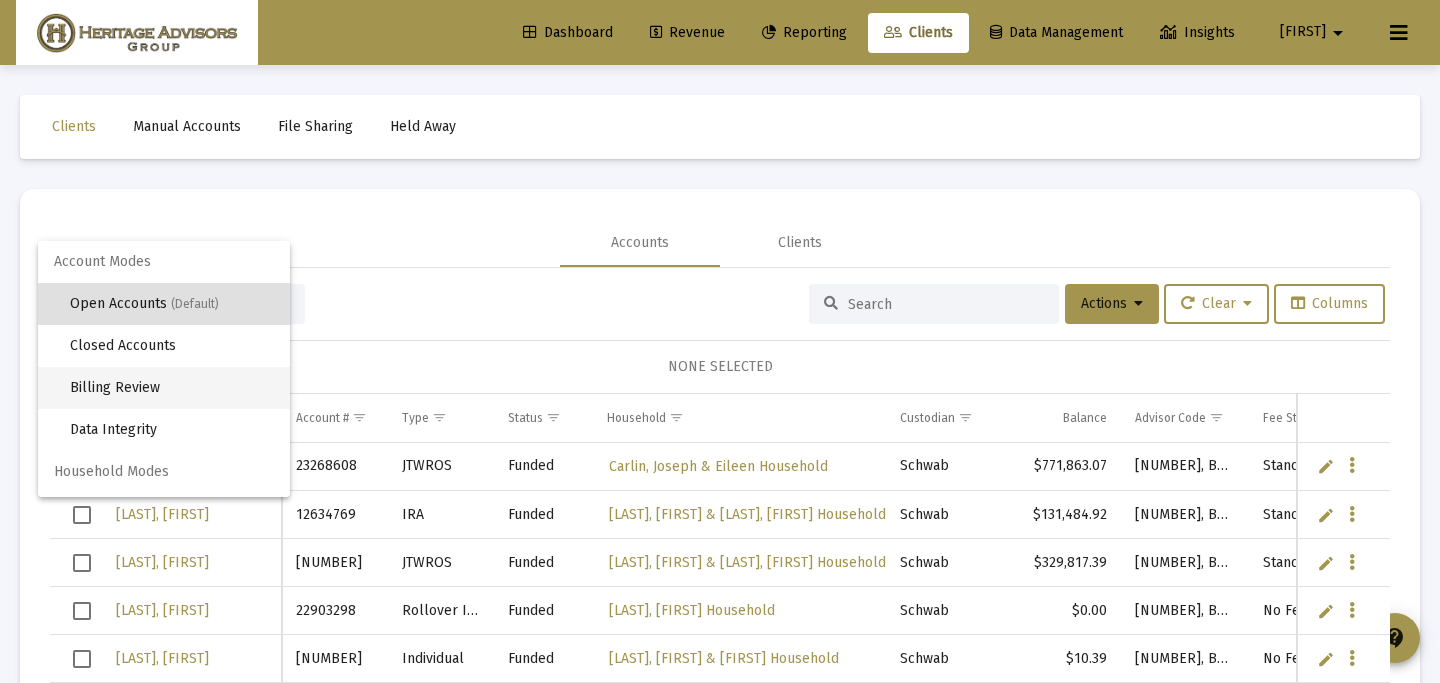 scroll, scrollTop: 38, scrollLeft: 0, axis: vertical 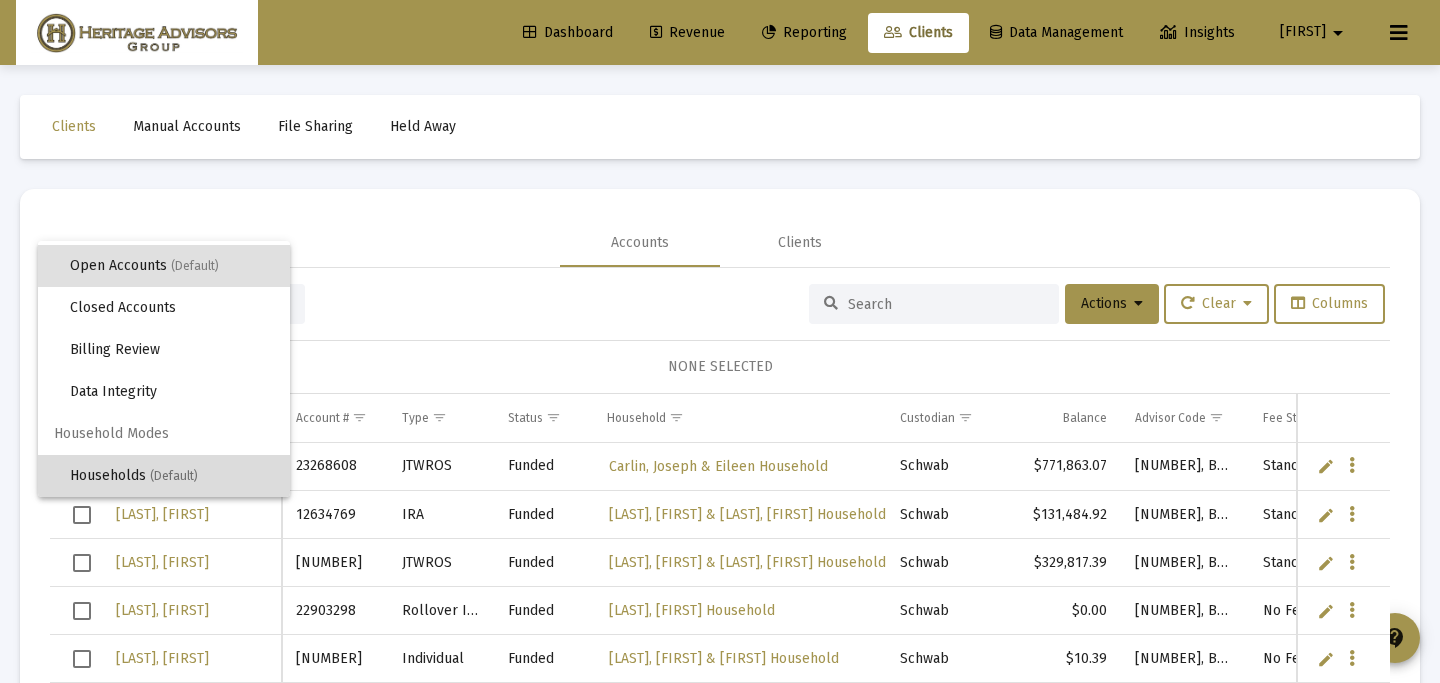 click on "Households  (Default)" at bounding box center (172, 476) 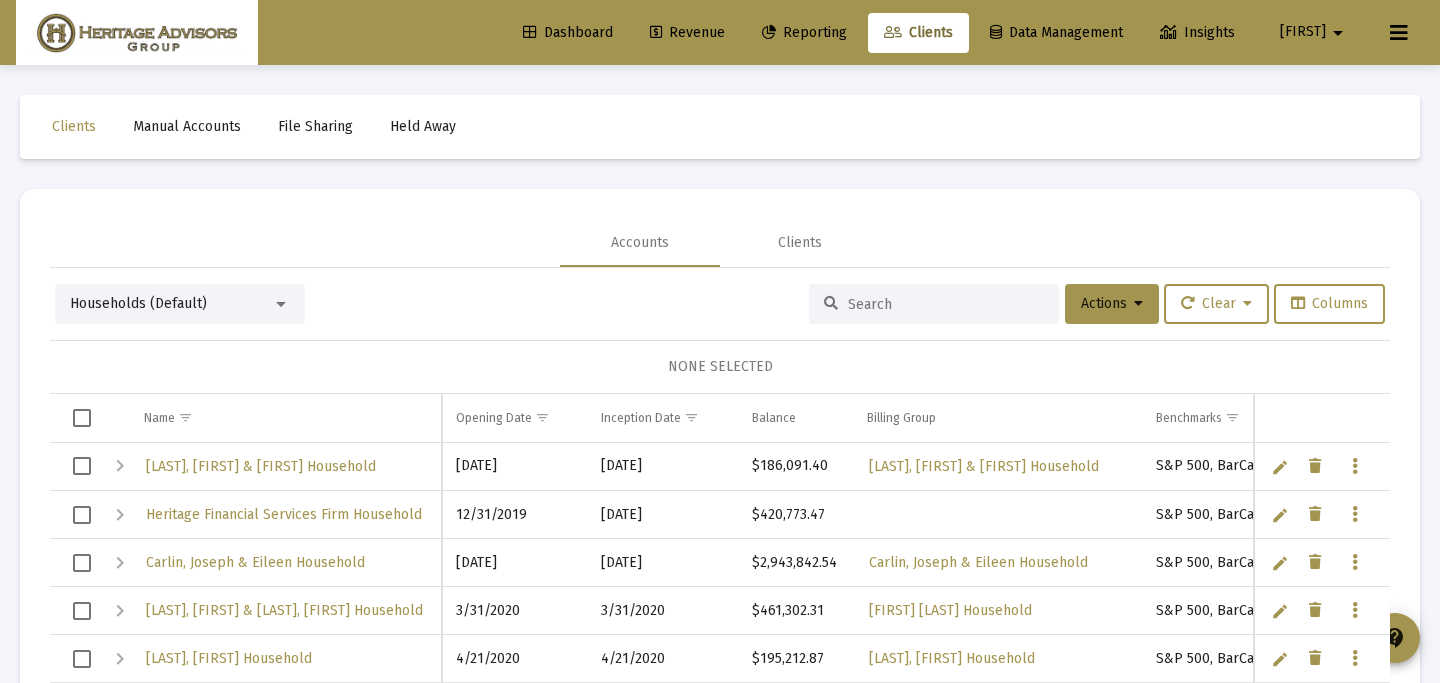 click at bounding box center [946, 304] 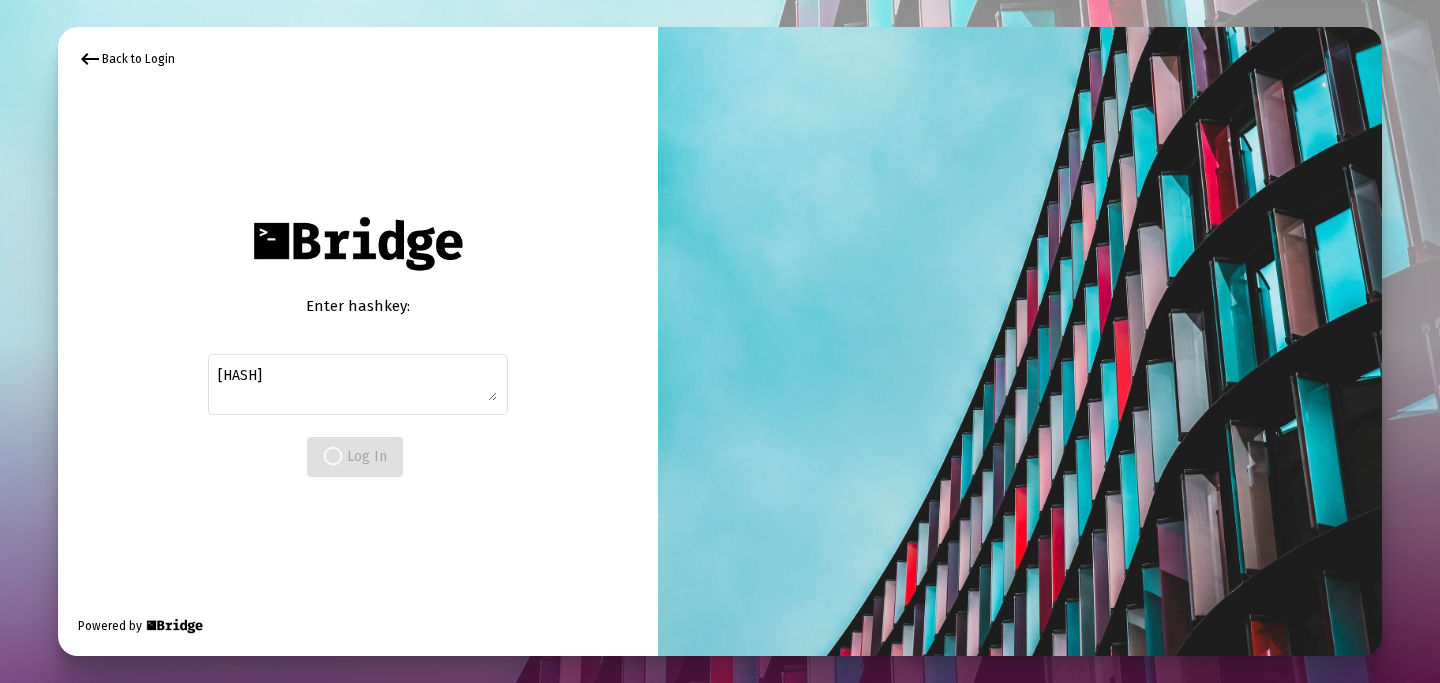 scroll, scrollTop: 0, scrollLeft: 0, axis: both 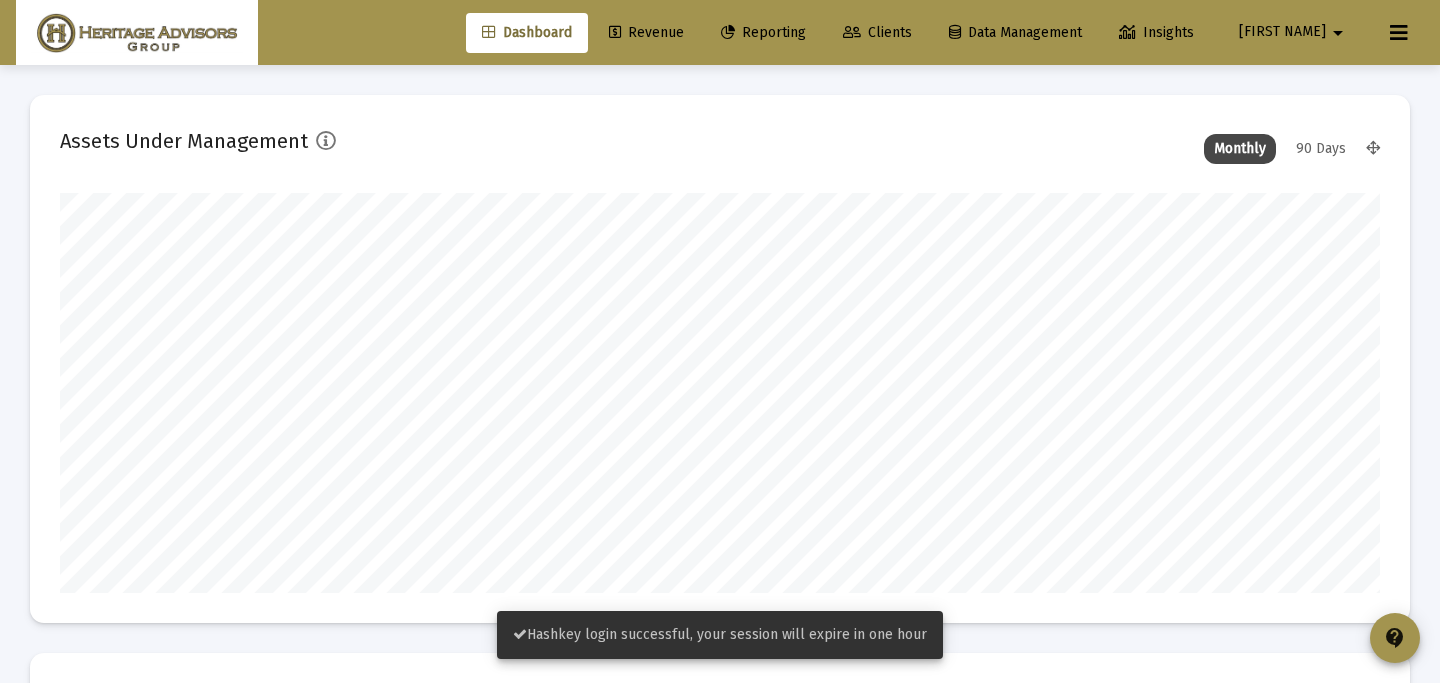 click on "Reporting" at bounding box center [763, 32] 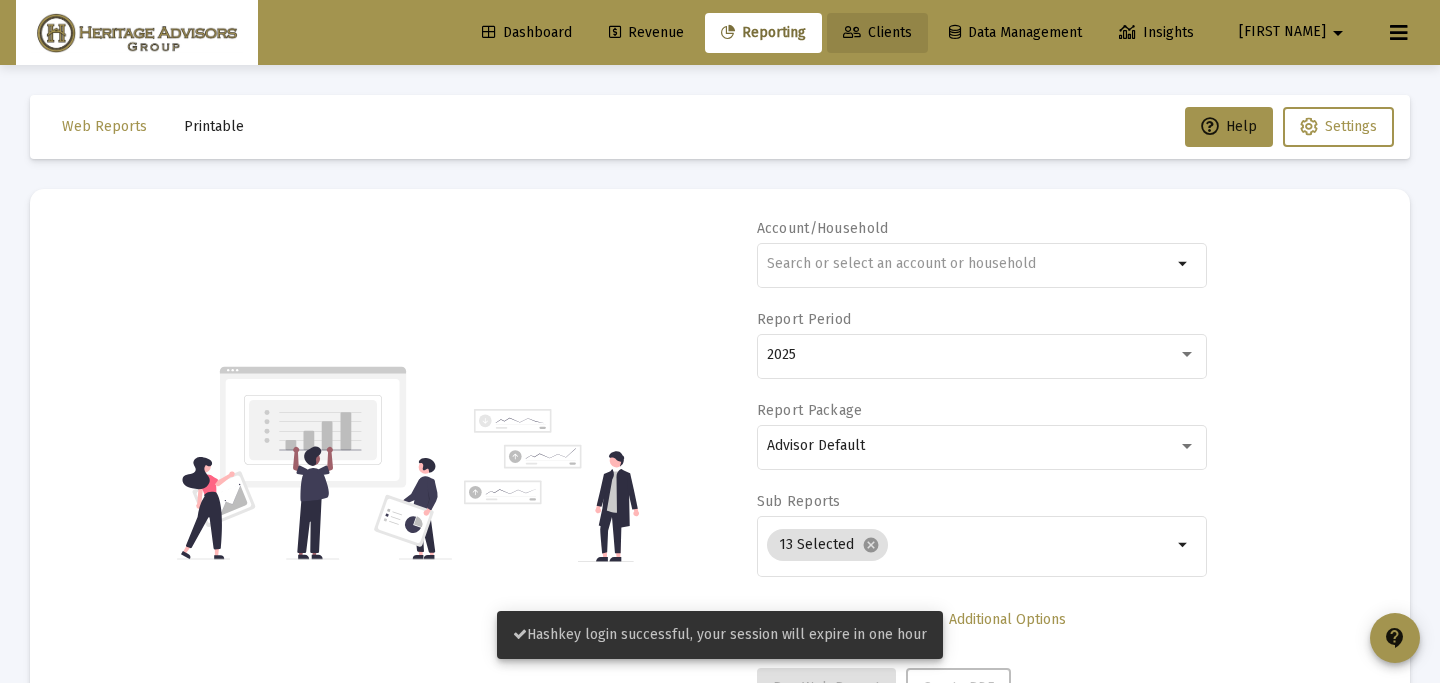 click on "Clients" at bounding box center [877, 32] 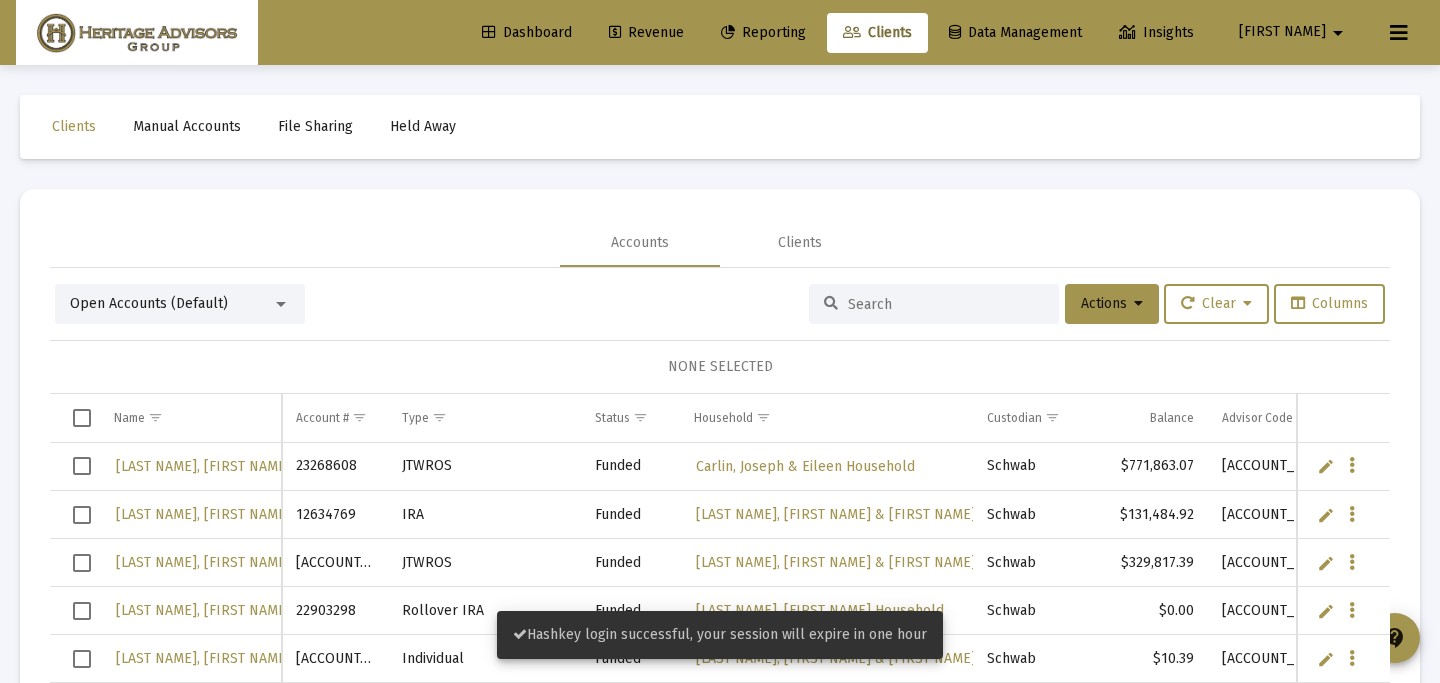 click at bounding box center (281, 304) 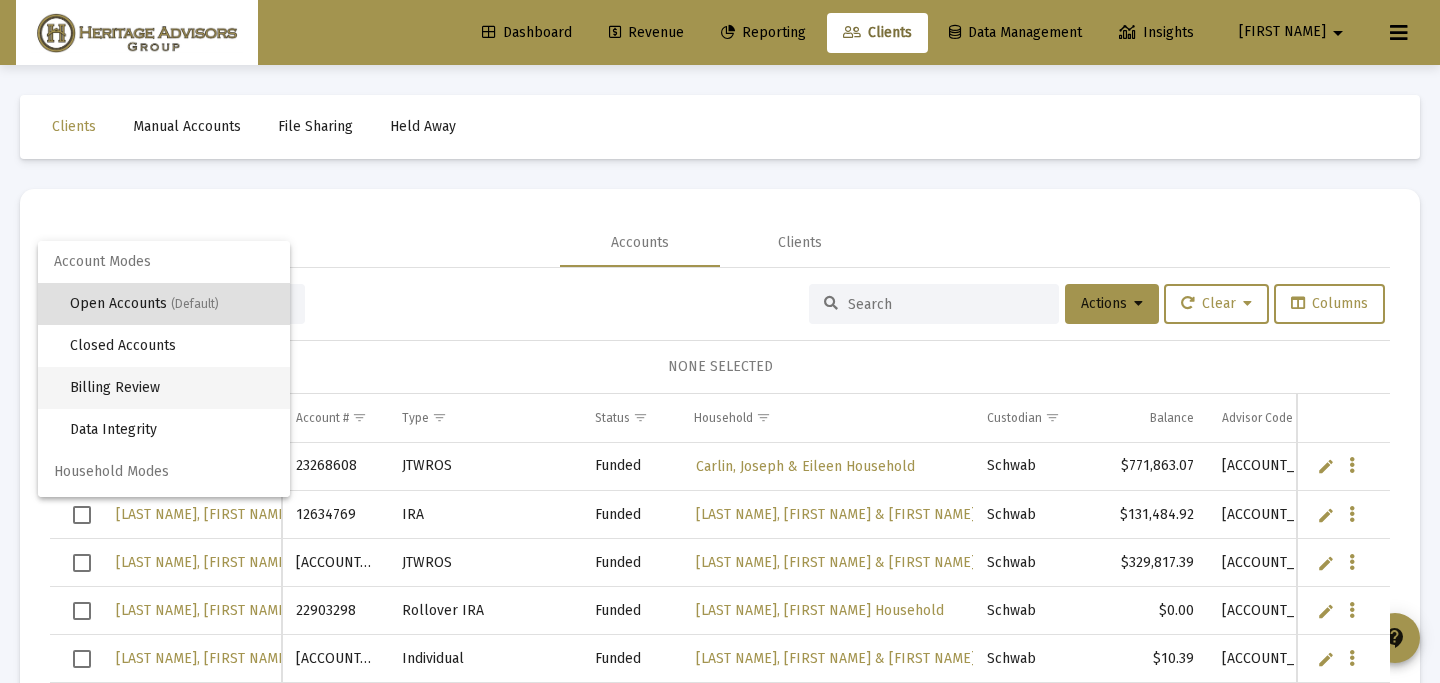 scroll, scrollTop: 38, scrollLeft: 0, axis: vertical 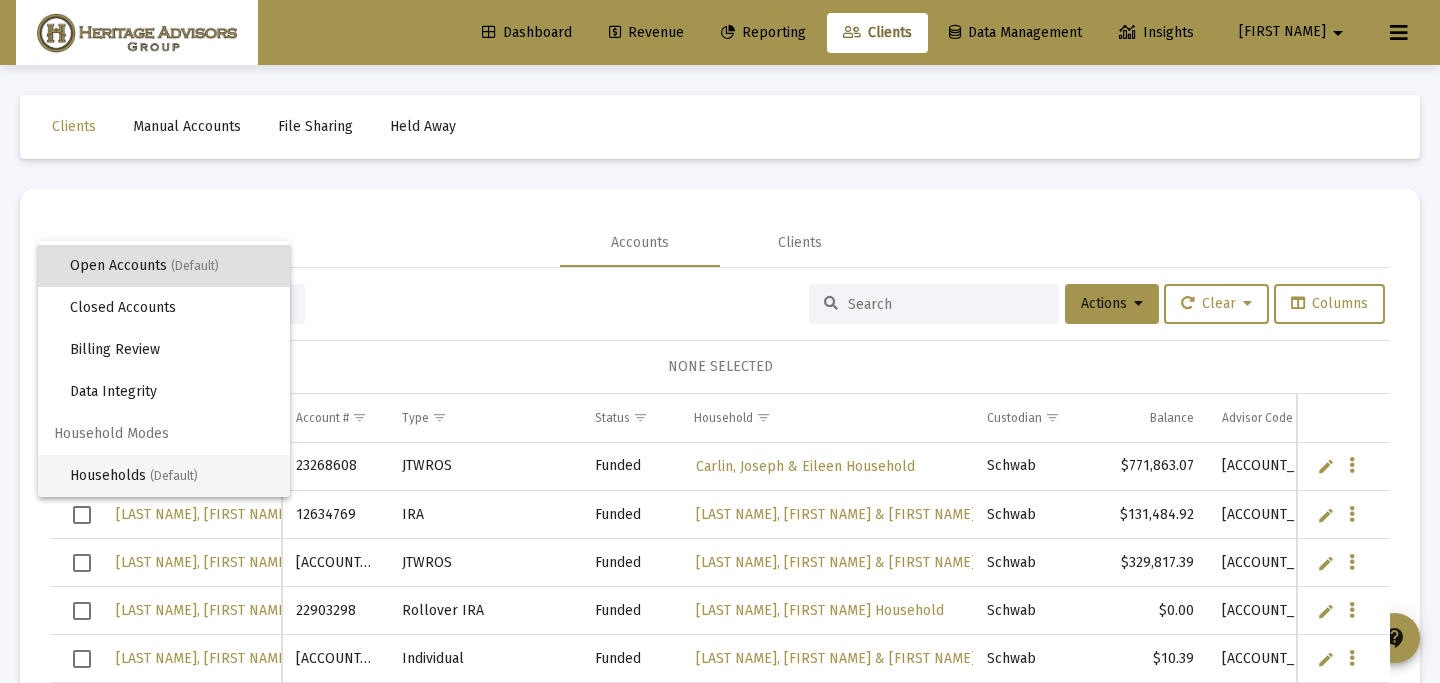 click on "Households  (Default)" at bounding box center [172, 476] 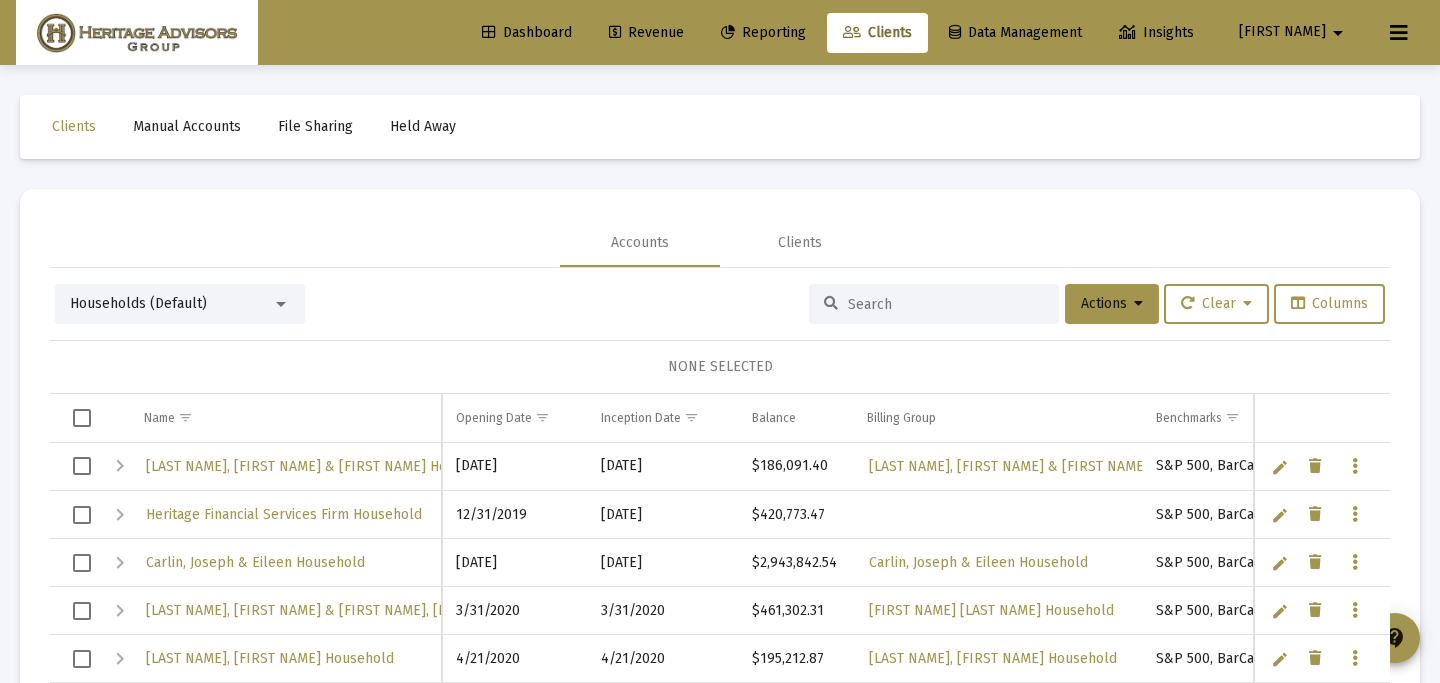 click at bounding box center [934, 304] 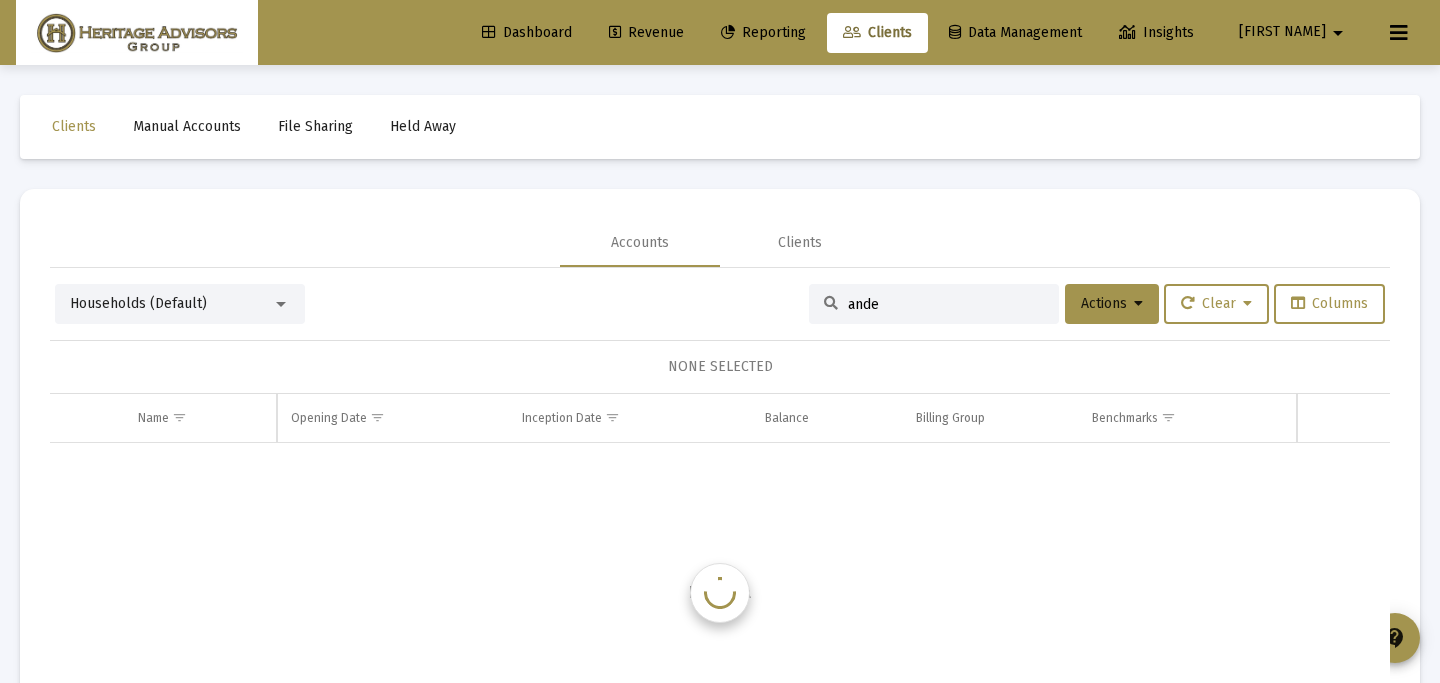 type on "ander" 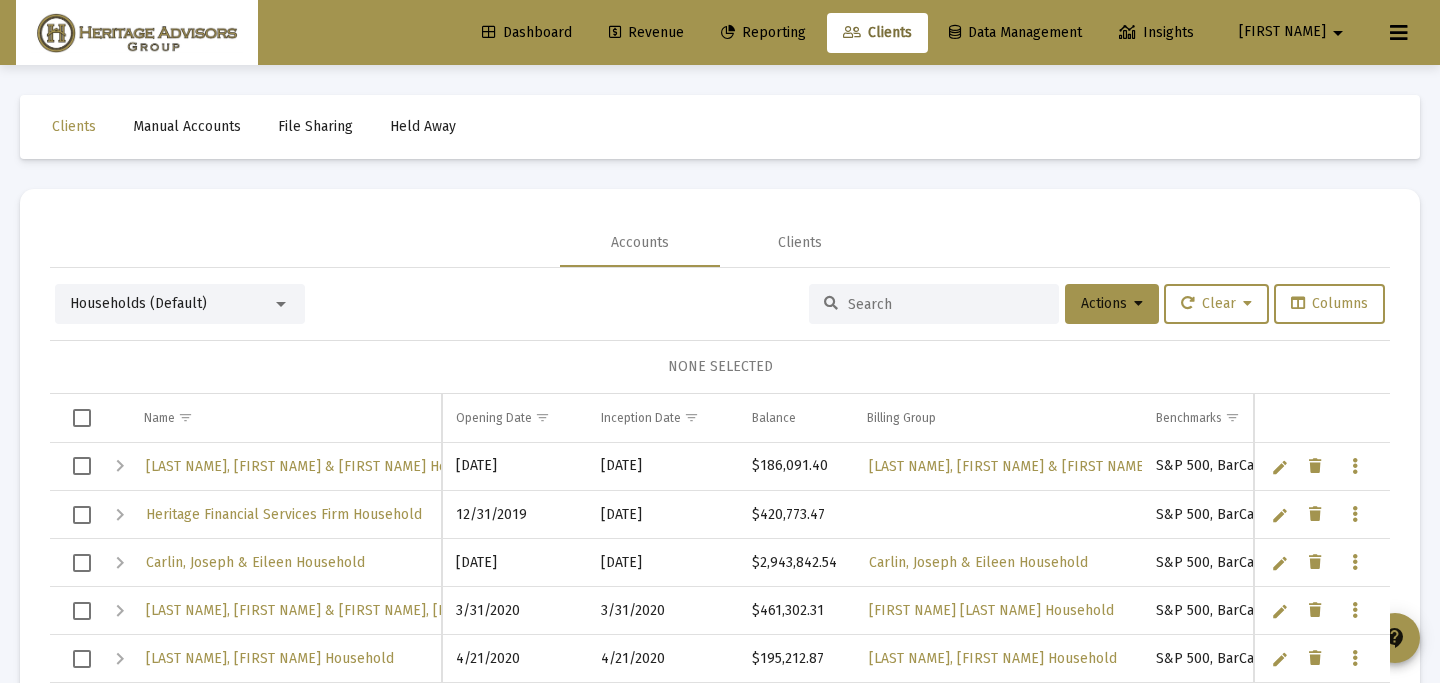 click at bounding box center [281, 304] 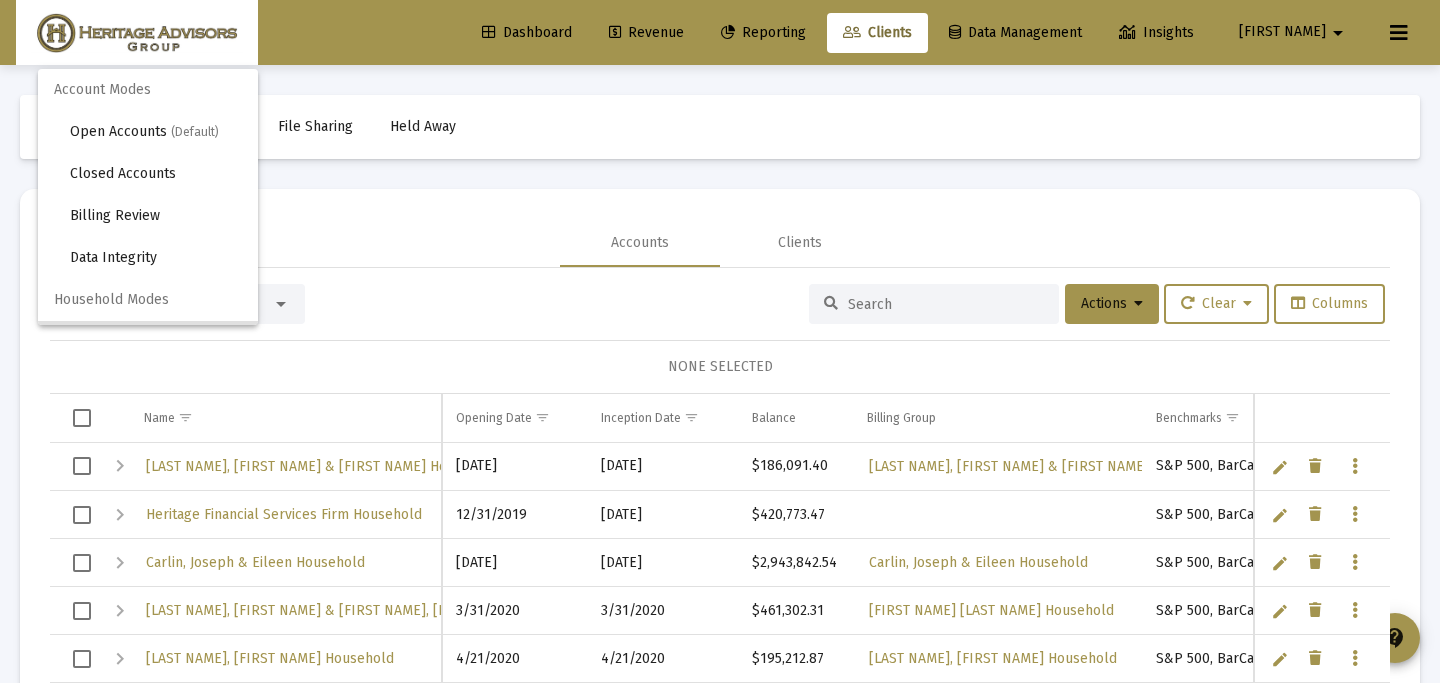 scroll, scrollTop: 38, scrollLeft: 0, axis: vertical 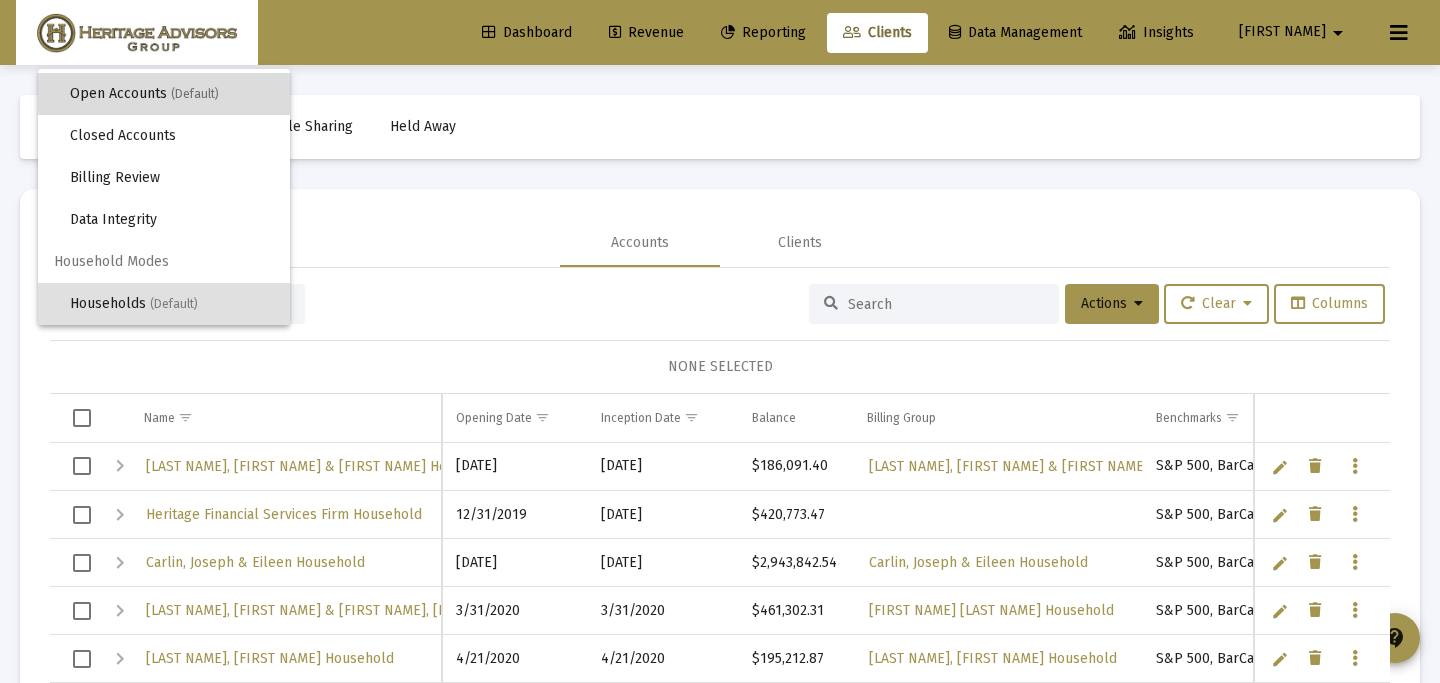 click on "Open Accounts  (Default)" at bounding box center [172, 94] 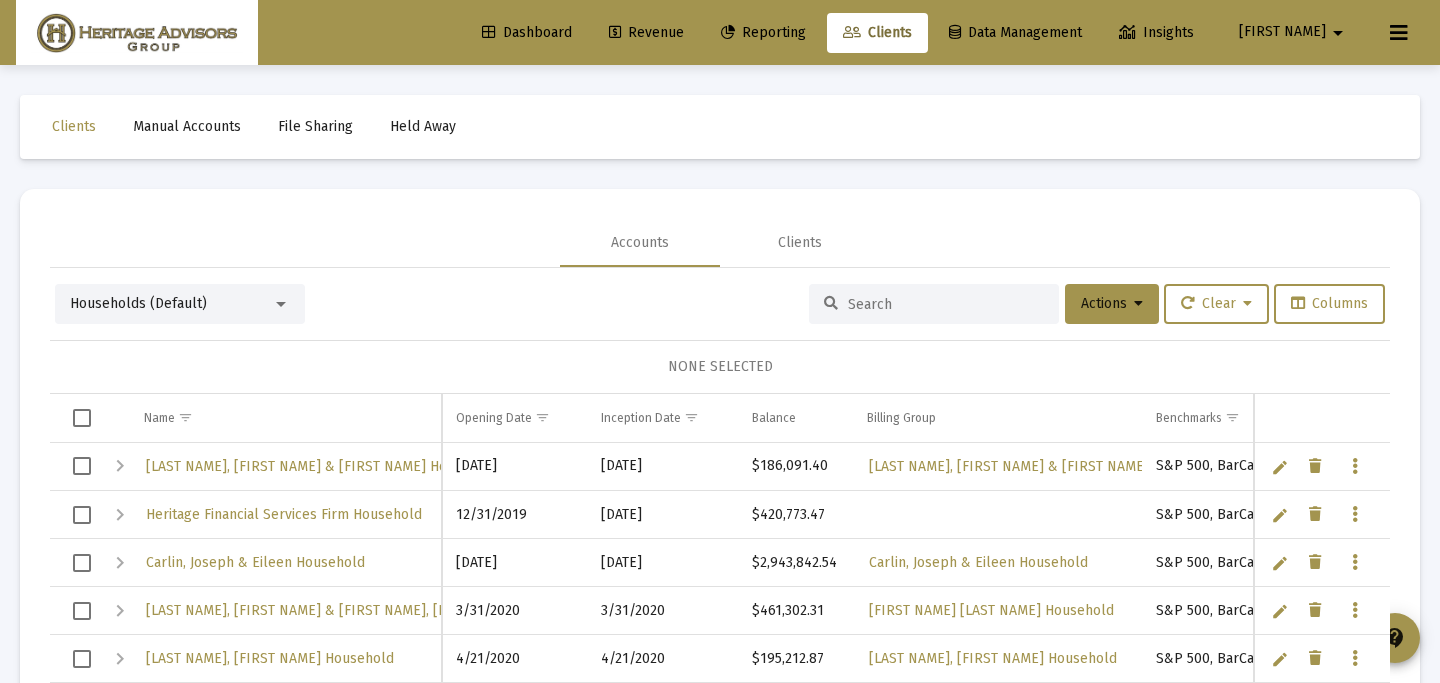 scroll, scrollTop: 0, scrollLeft: 0, axis: both 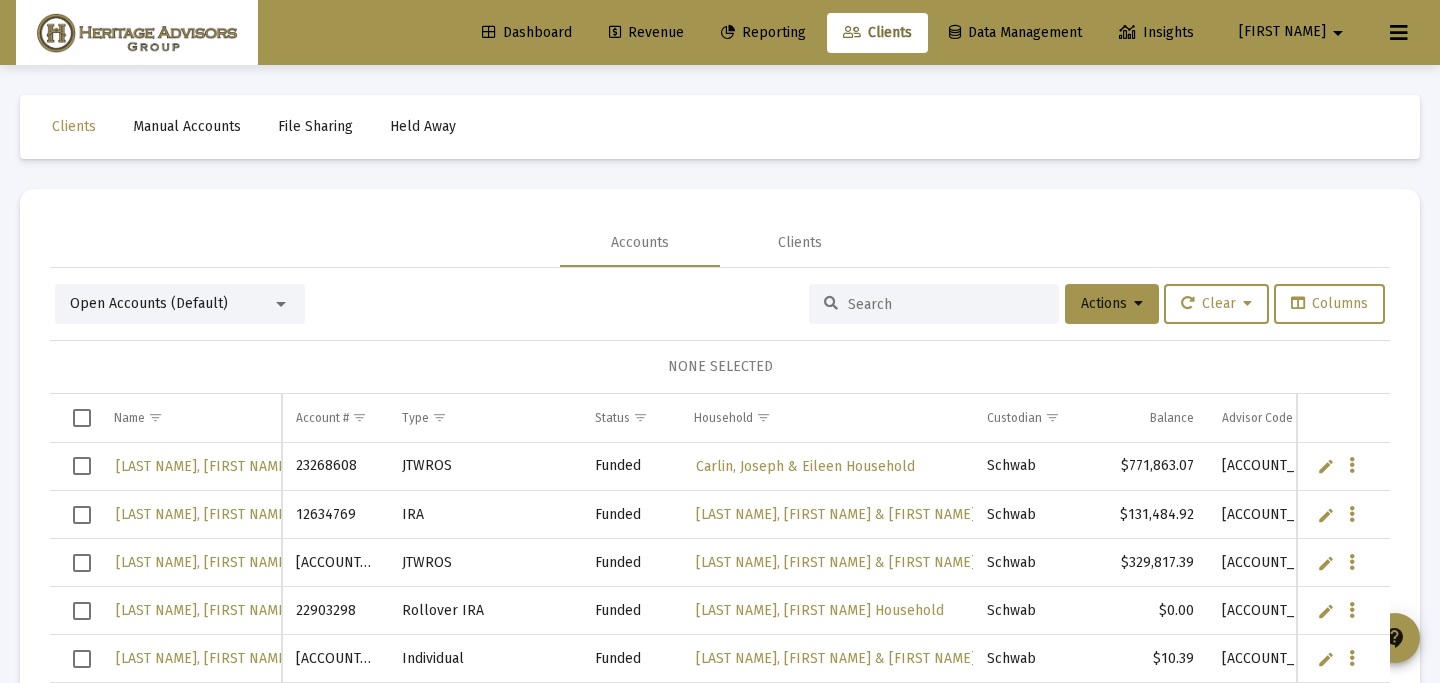click at bounding box center (946, 304) 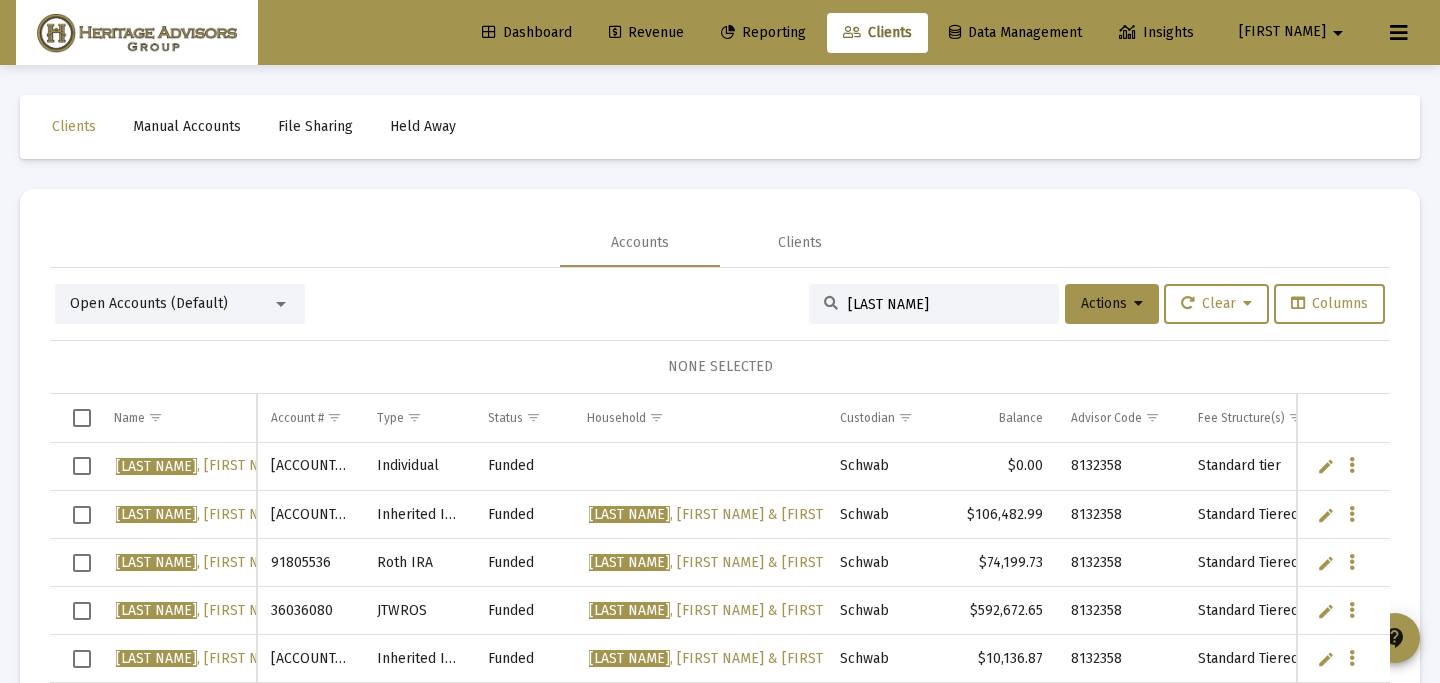 scroll, scrollTop: 23, scrollLeft: 0, axis: vertical 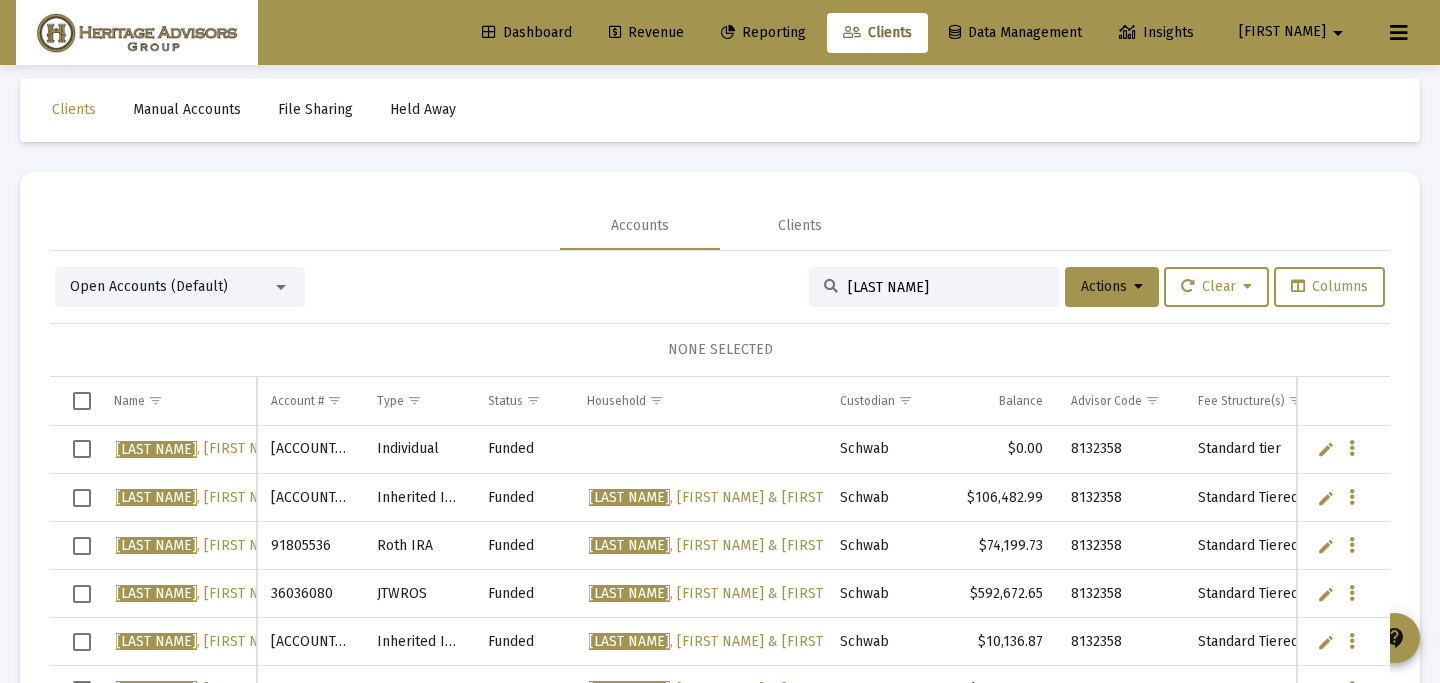 drag, startPoint x: 930, startPoint y: 291, endPoint x: 784, endPoint y: 290, distance: 146.00342 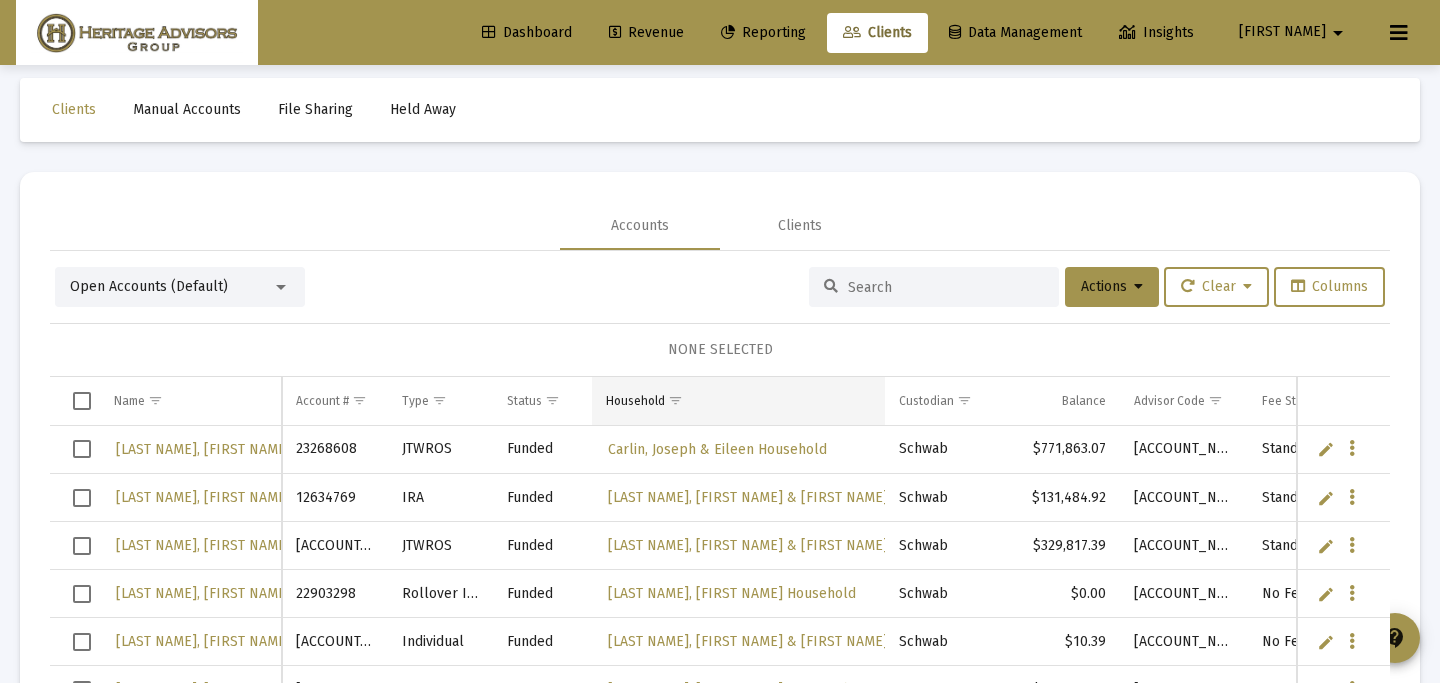 click at bounding box center [675, 400] 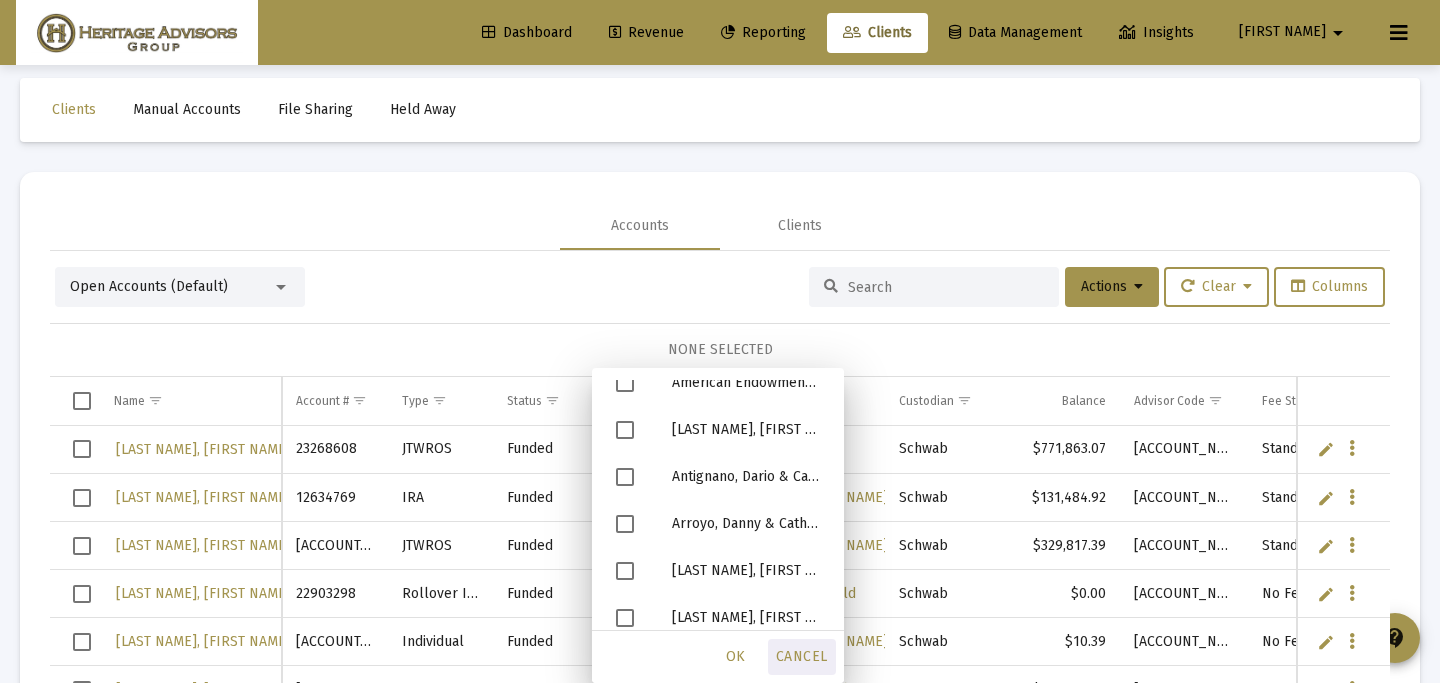 click on "Cancel" at bounding box center [802, 656] 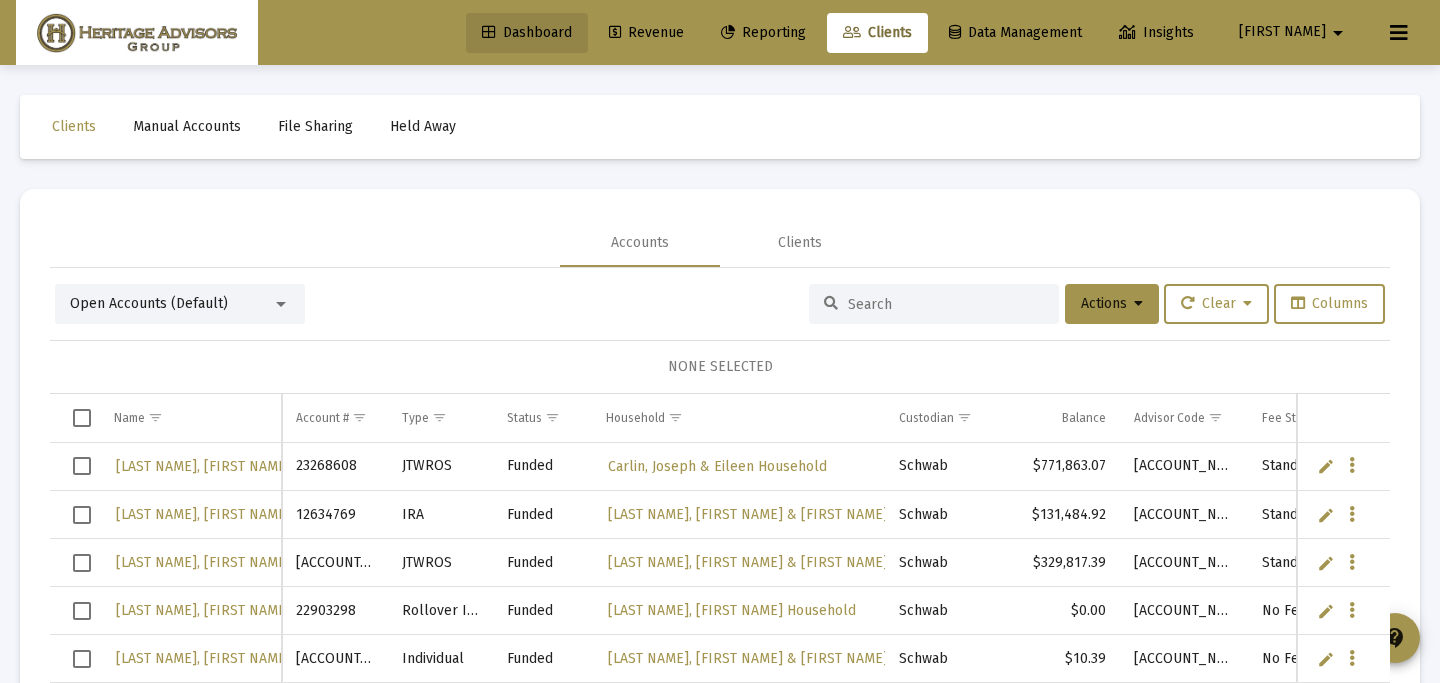 click on "Dashboard" at bounding box center (527, 32) 